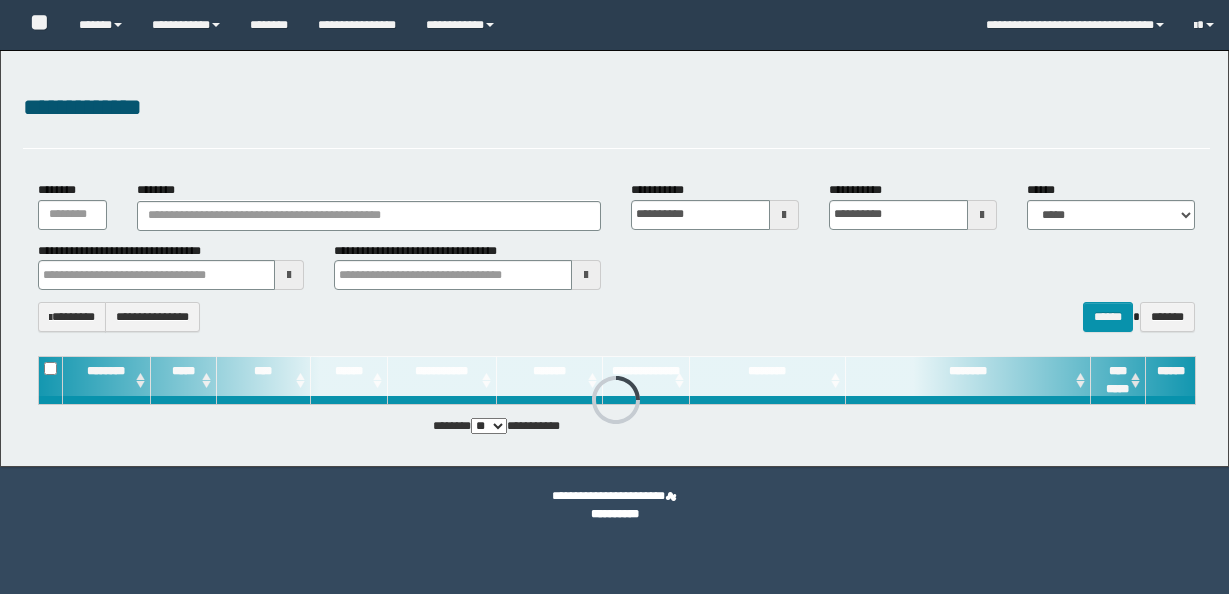 scroll, scrollTop: 0, scrollLeft: 0, axis: both 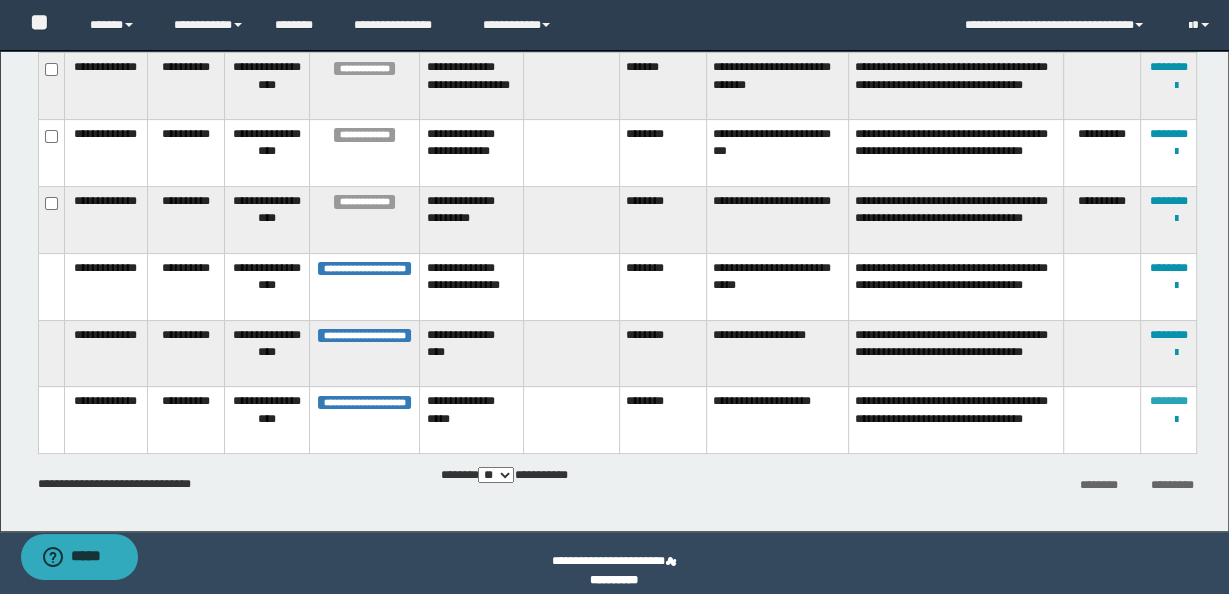 click on "********" at bounding box center [1168, 401] 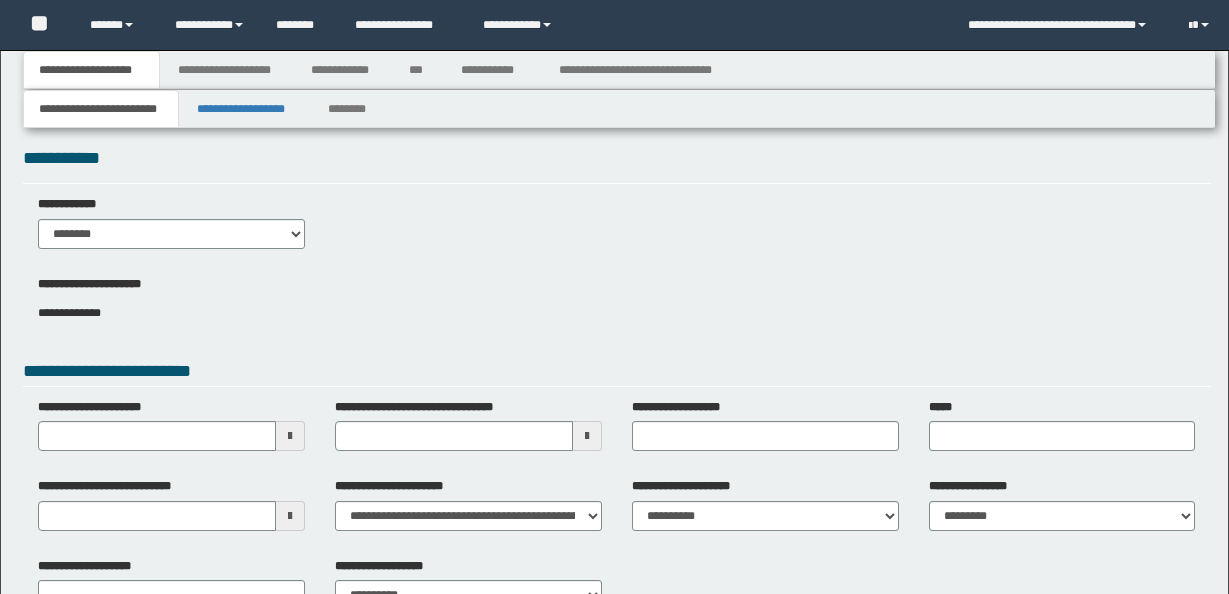 scroll, scrollTop: 0, scrollLeft: 0, axis: both 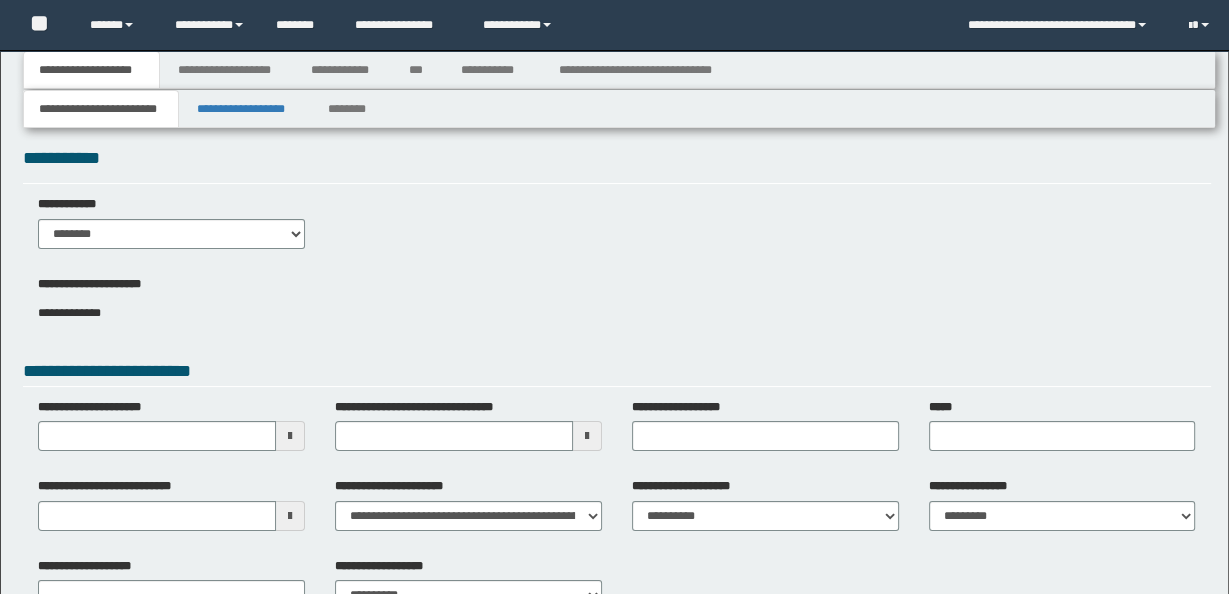 type 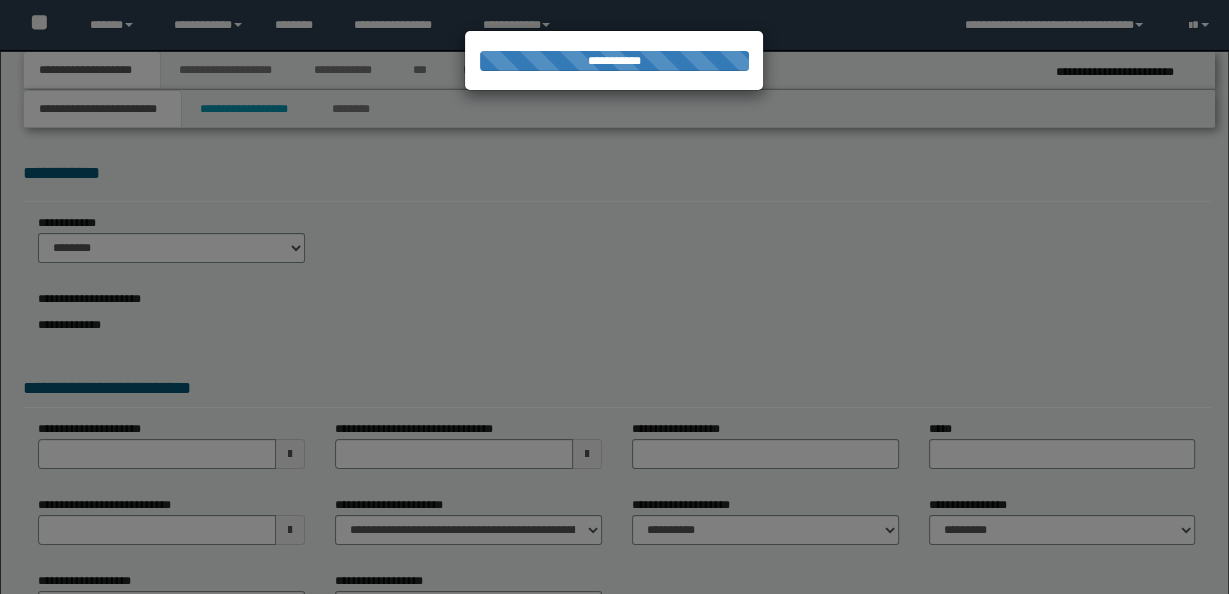 select on "*" 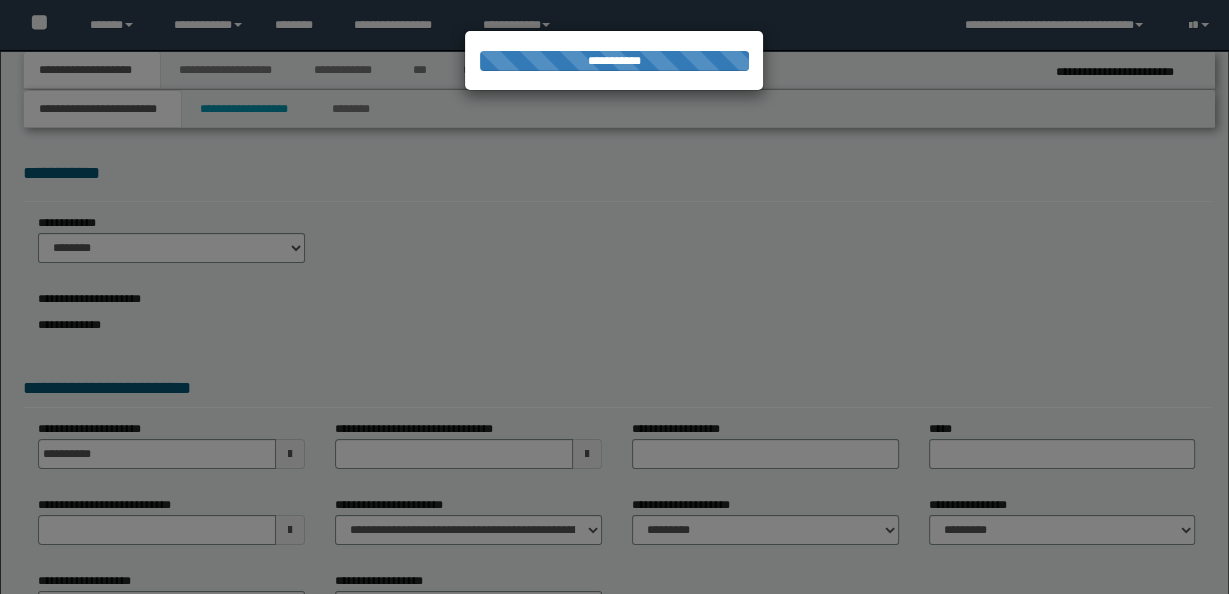 scroll, scrollTop: 0, scrollLeft: 0, axis: both 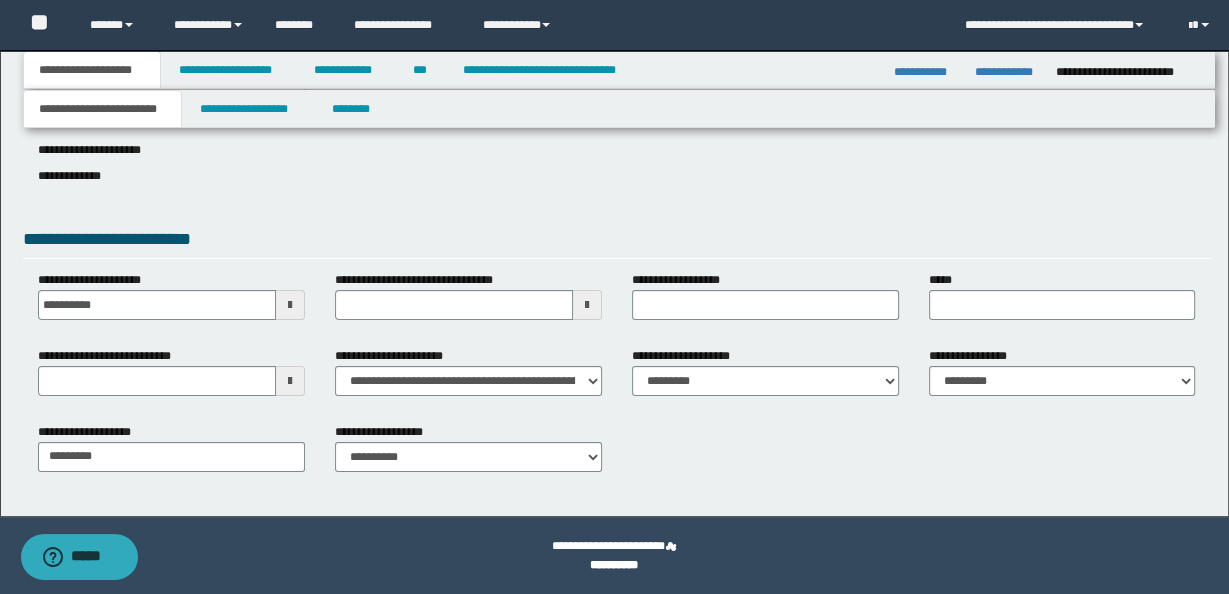 type 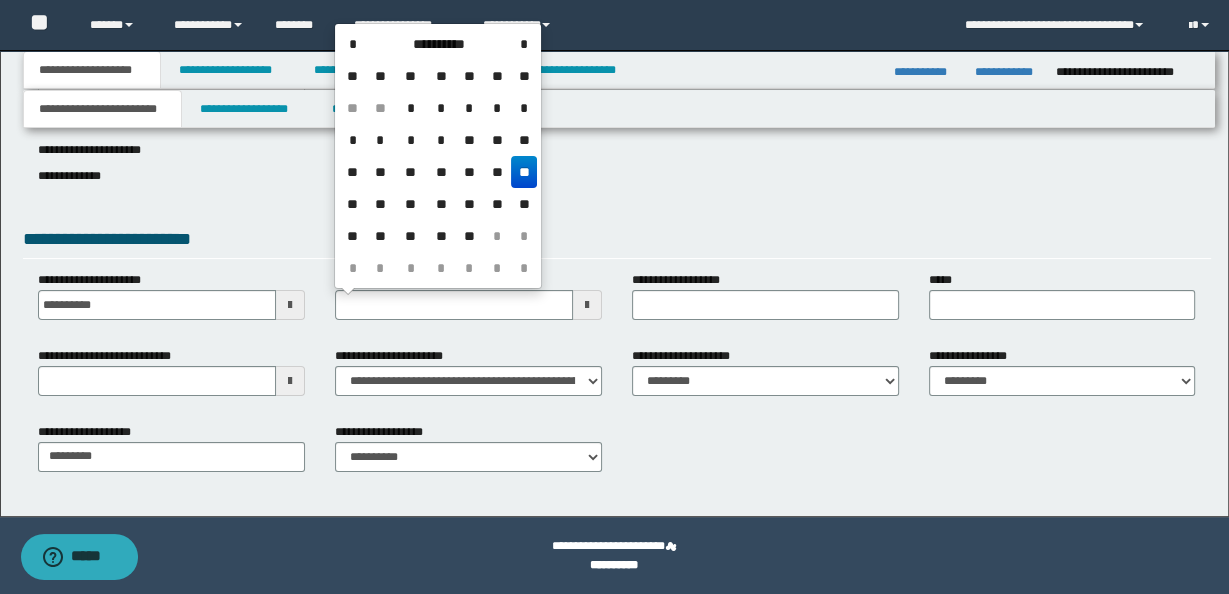 click on "**" at bounding box center (524, 172) 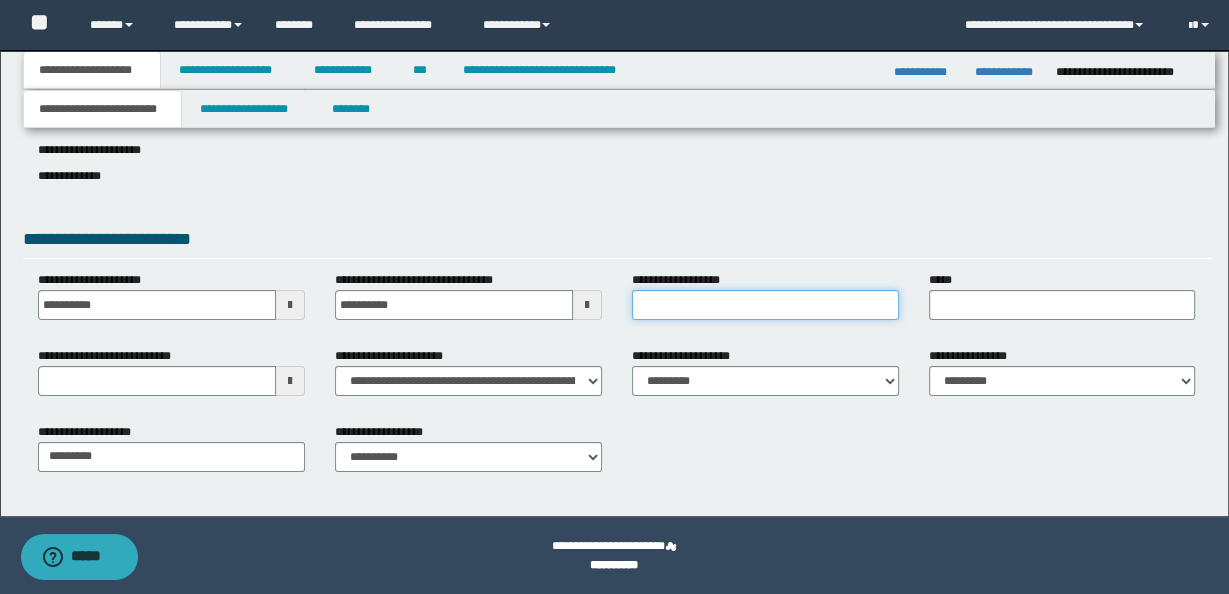 click on "**********" at bounding box center (765, 305) 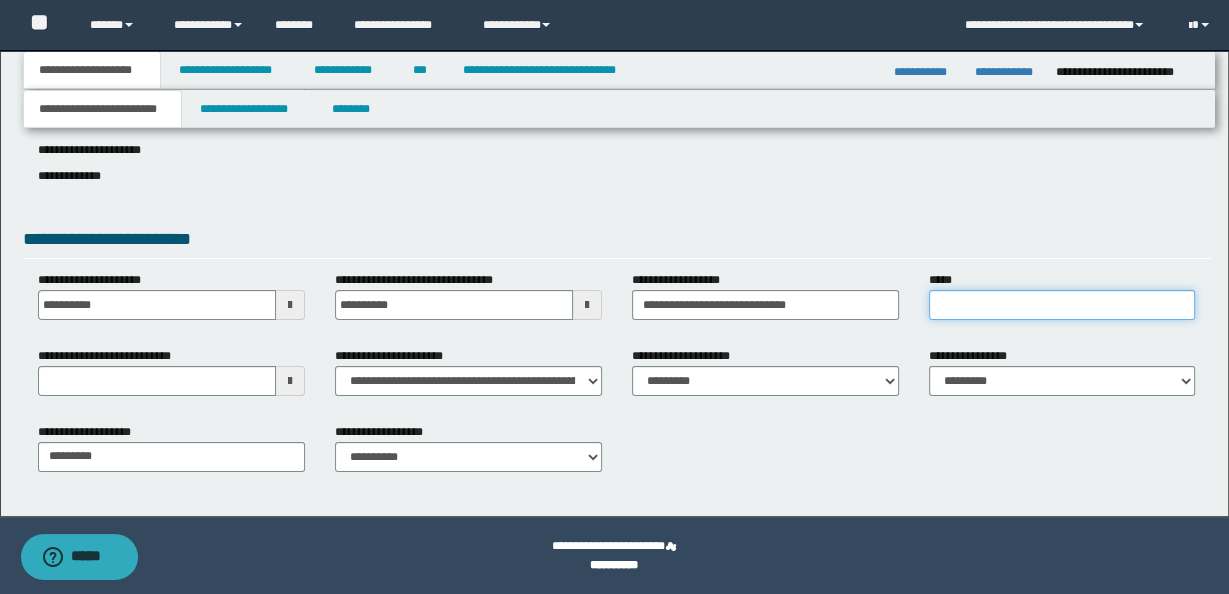 click on "*****" at bounding box center (1062, 305) 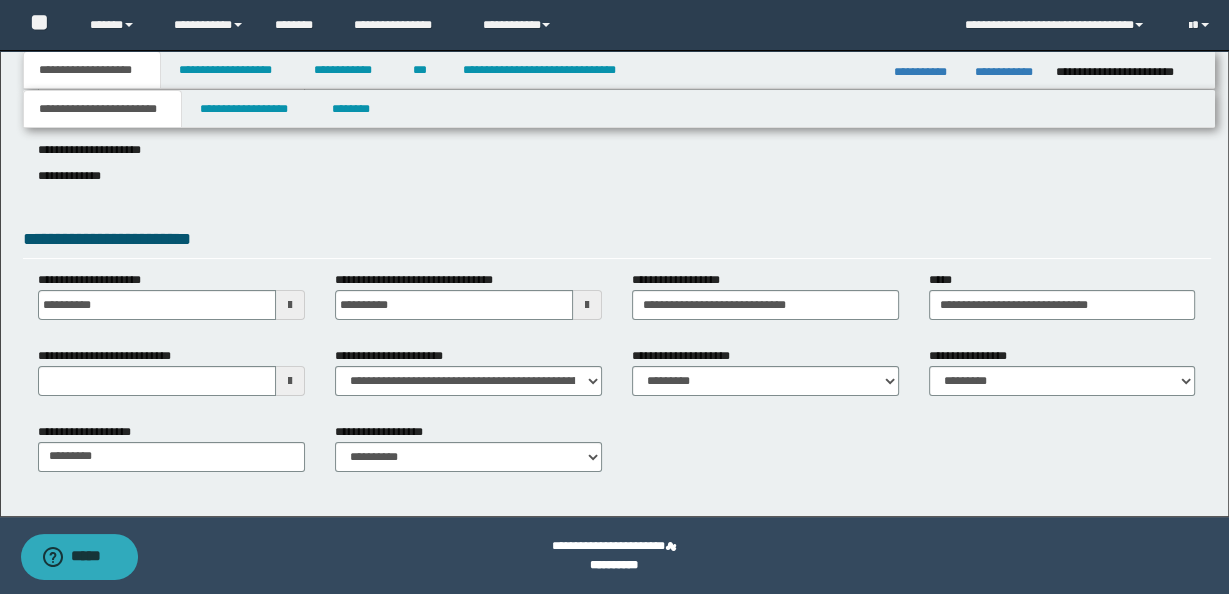 click at bounding box center (290, 381) 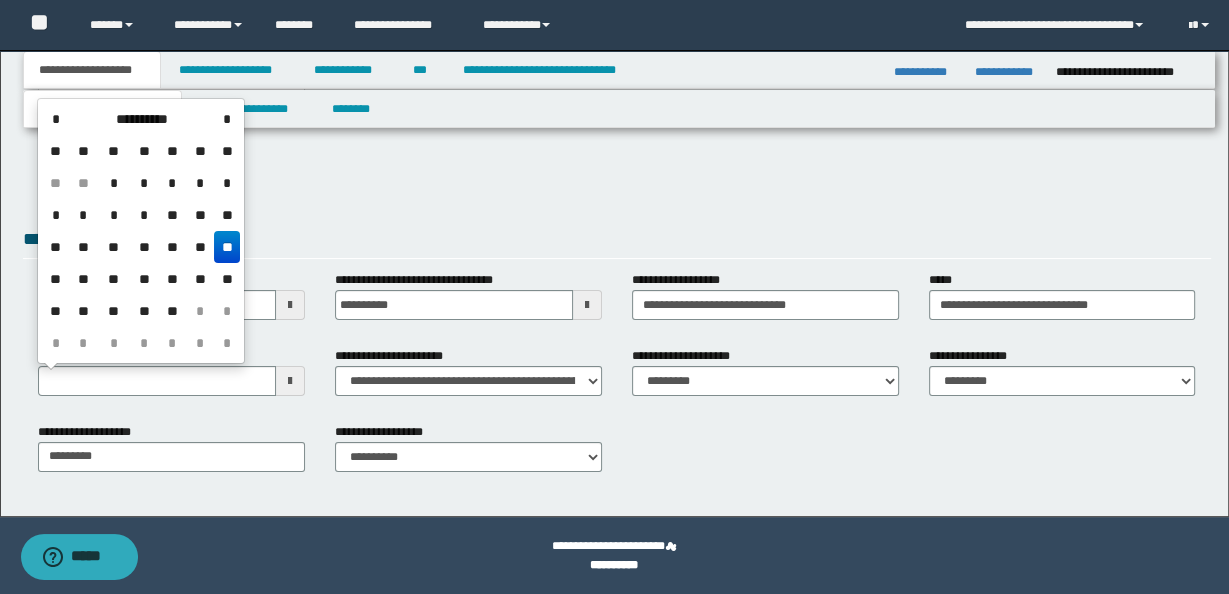 click on "**" at bounding box center [227, 247] 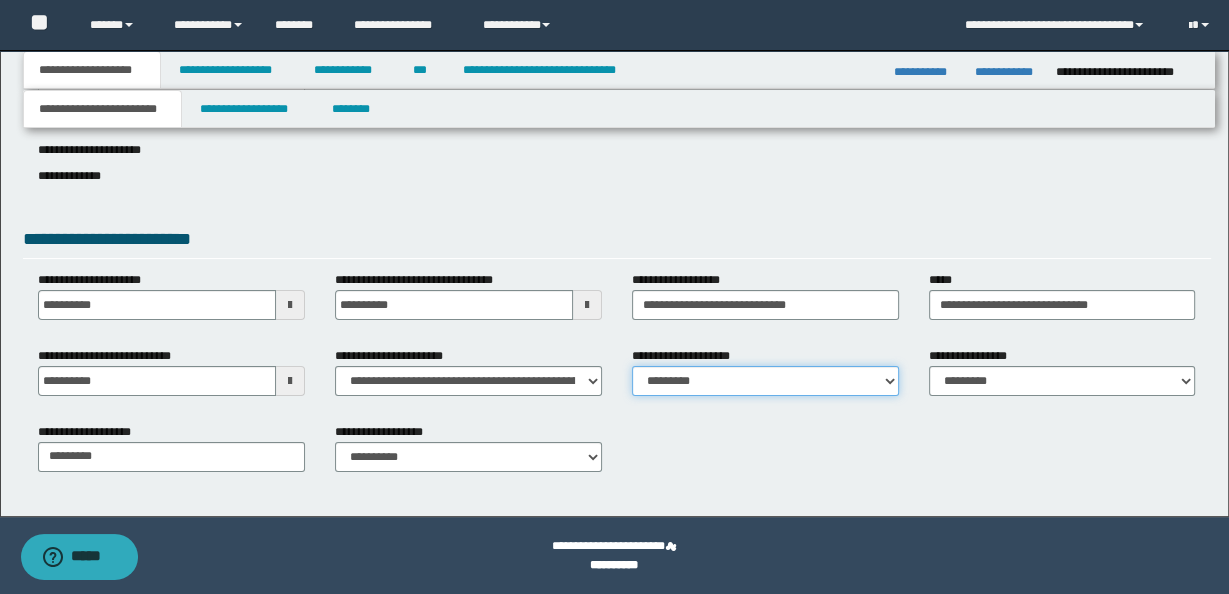 click on "**********" at bounding box center [765, 381] 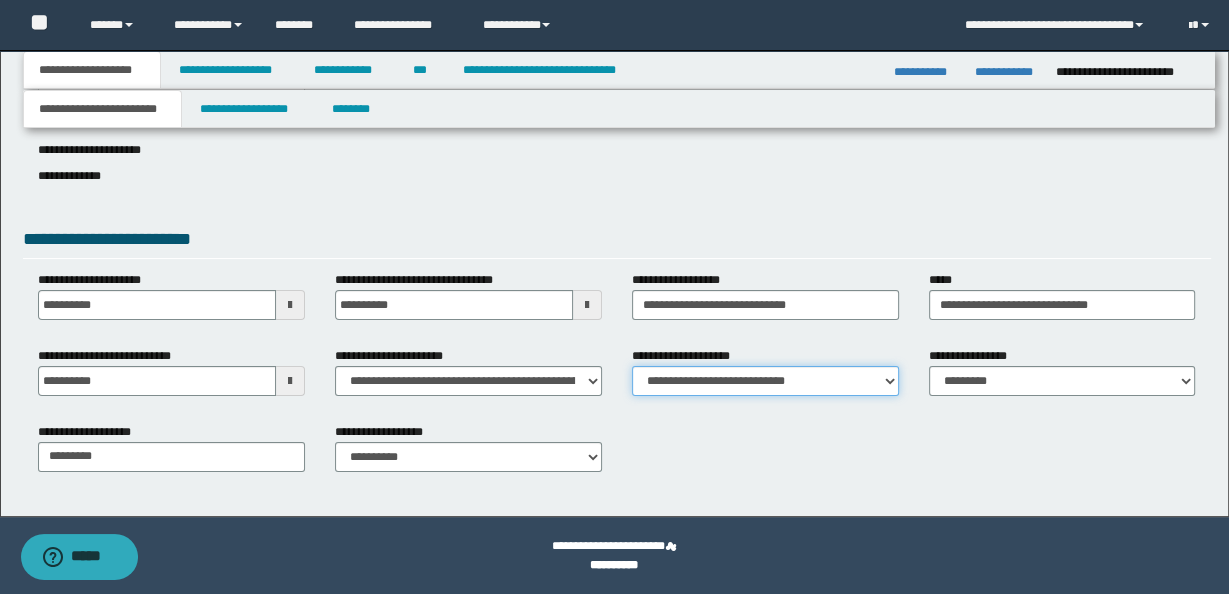 click on "**********" at bounding box center [765, 381] 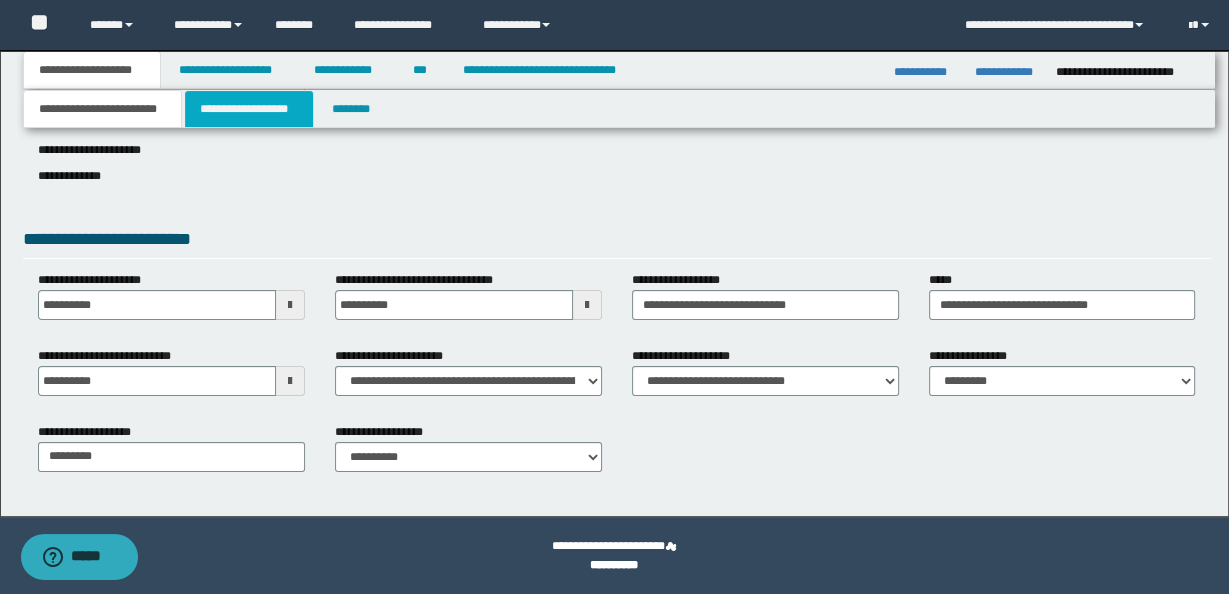 click on "**********" at bounding box center (249, 109) 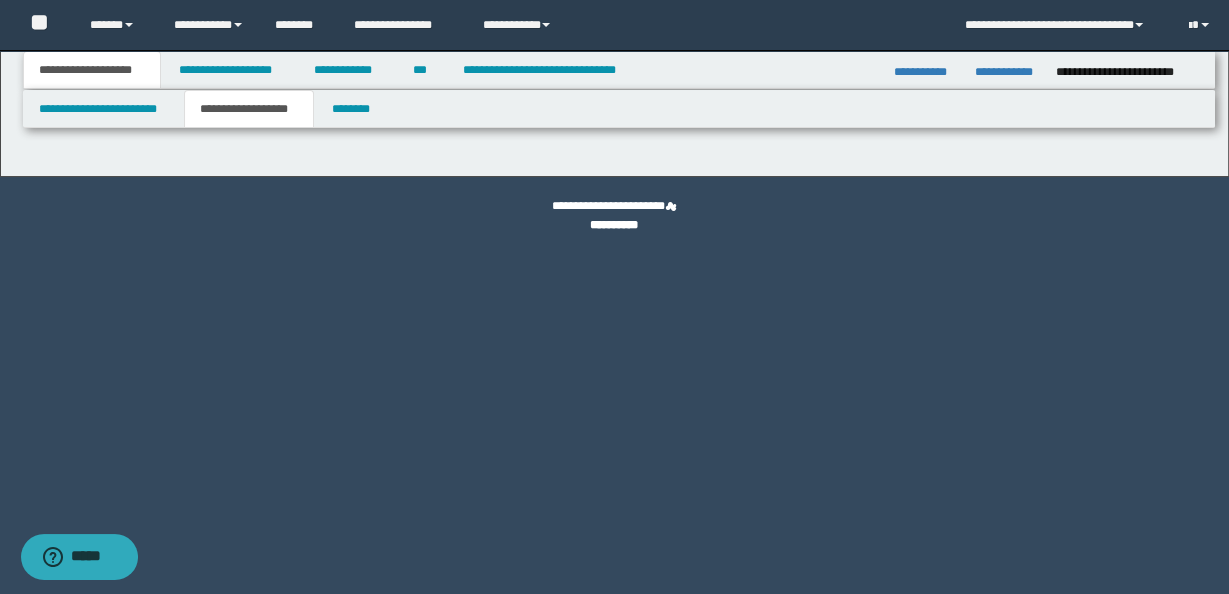 type on "********" 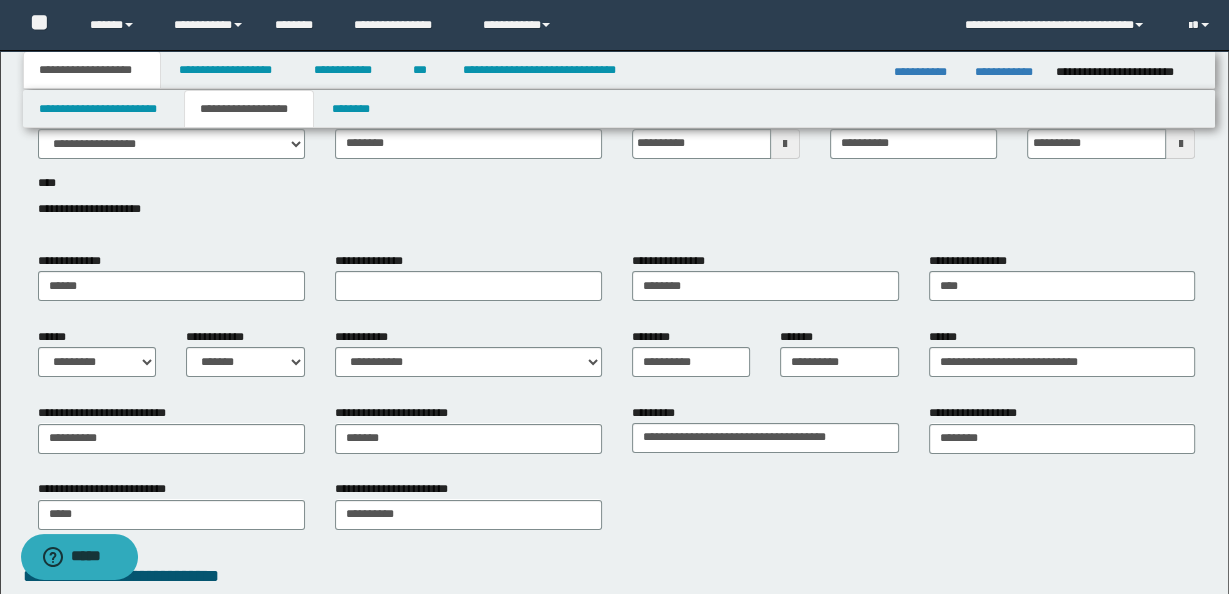 scroll, scrollTop: 121, scrollLeft: 0, axis: vertical 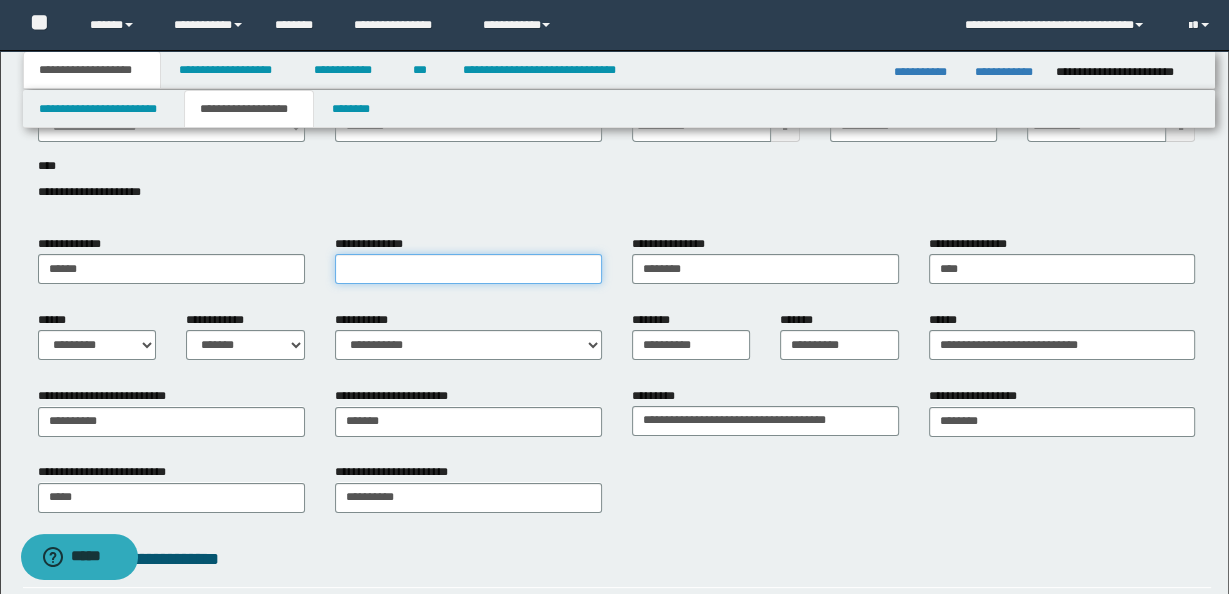 click on "**********" at bounding box center (468, 269) 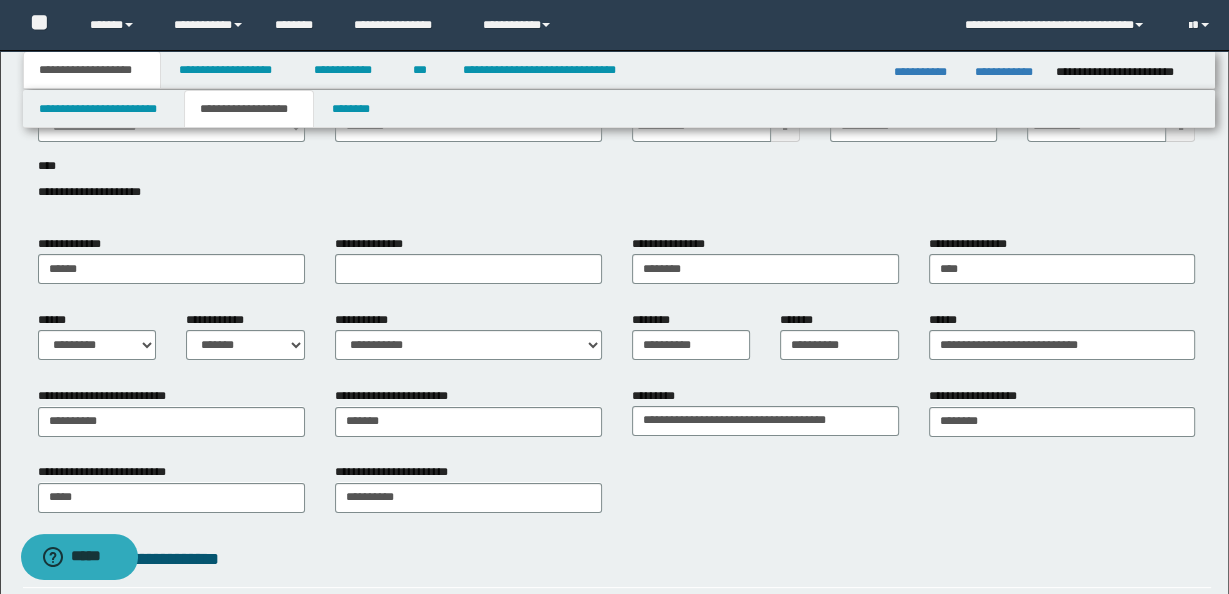 click on "**********" at bounding box center (617, 158) 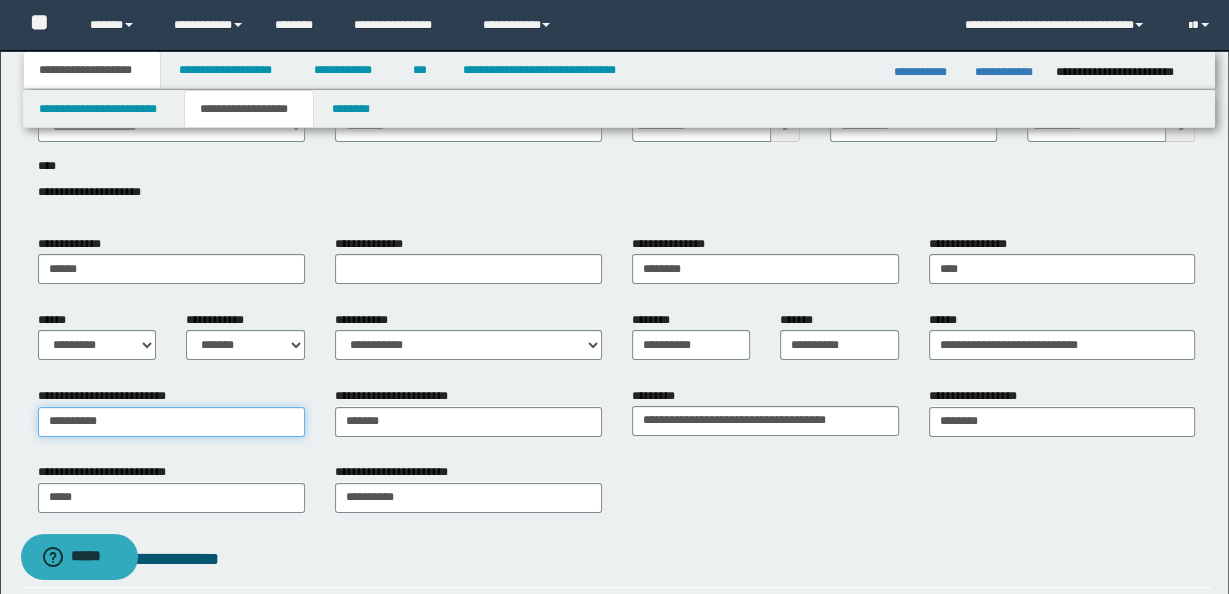 click on "**********" at bounding box center (171, 422) 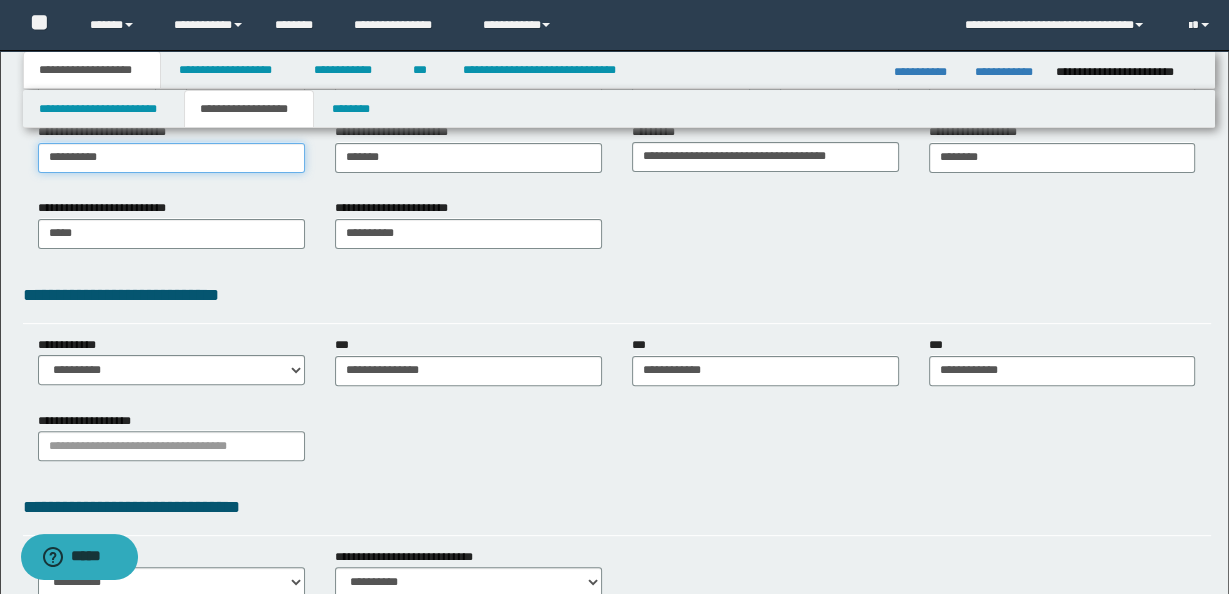 scroll, scrollTop: 387, scrollLeft: 0, axis: vertical 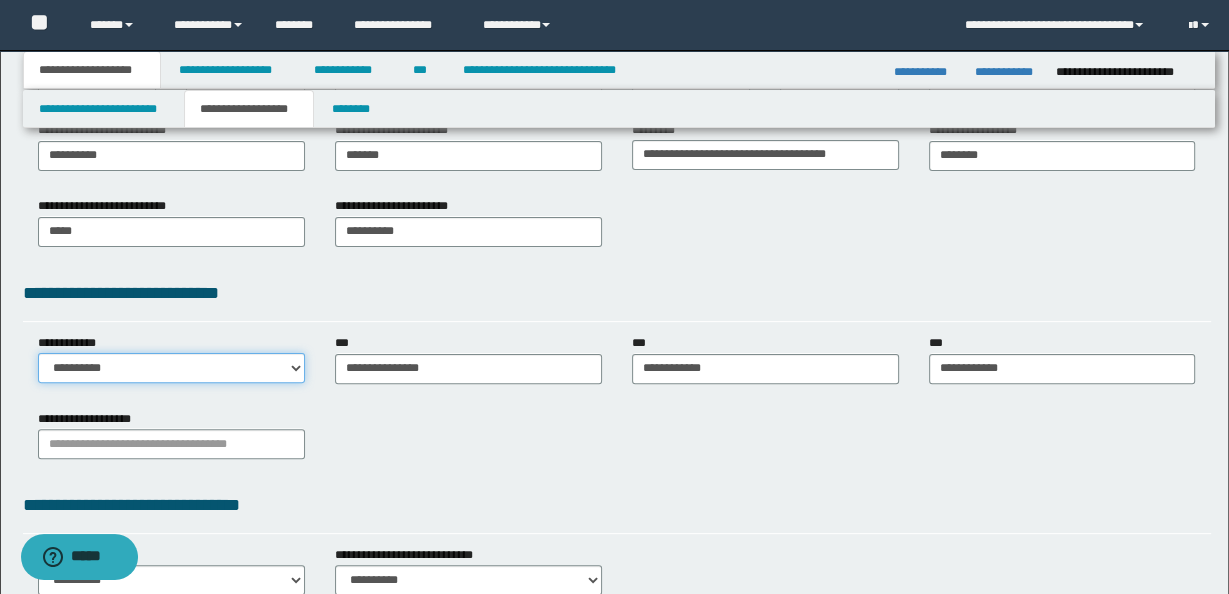 click on "**********" at bounding box center (171, 368) 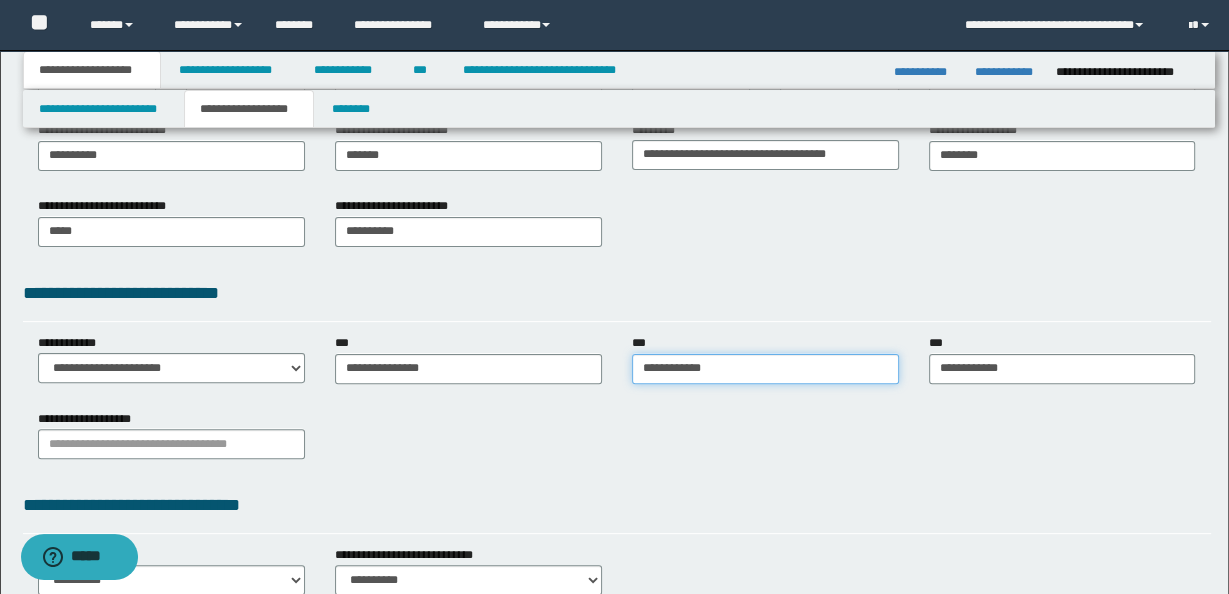 type on "**********" 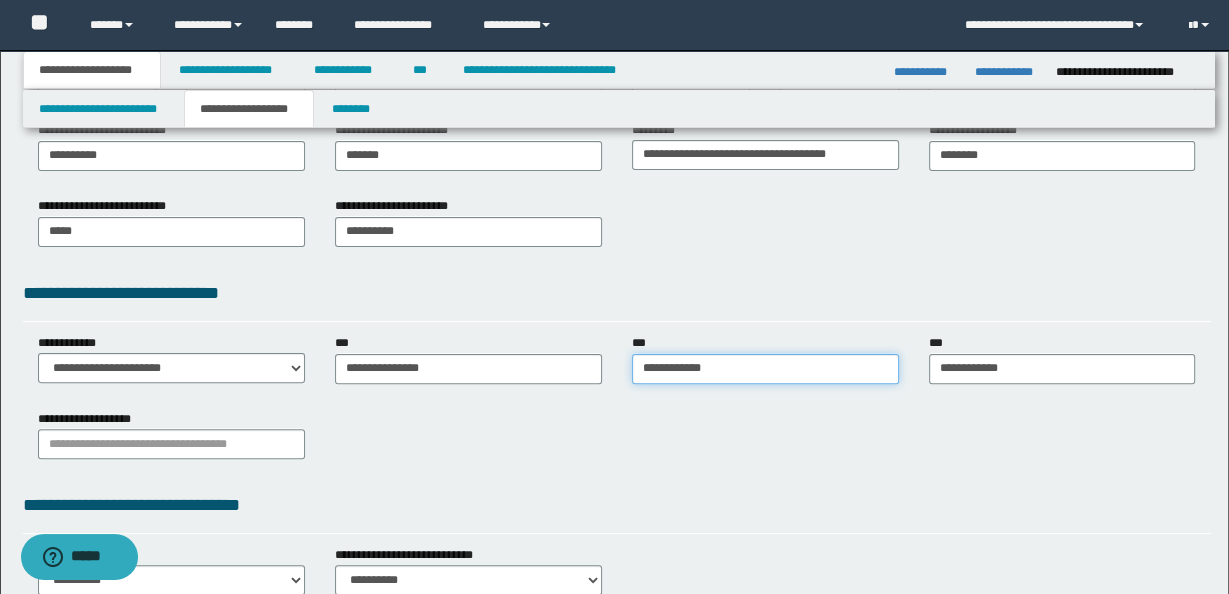 click on "**********" at bounding box center (765, 369) 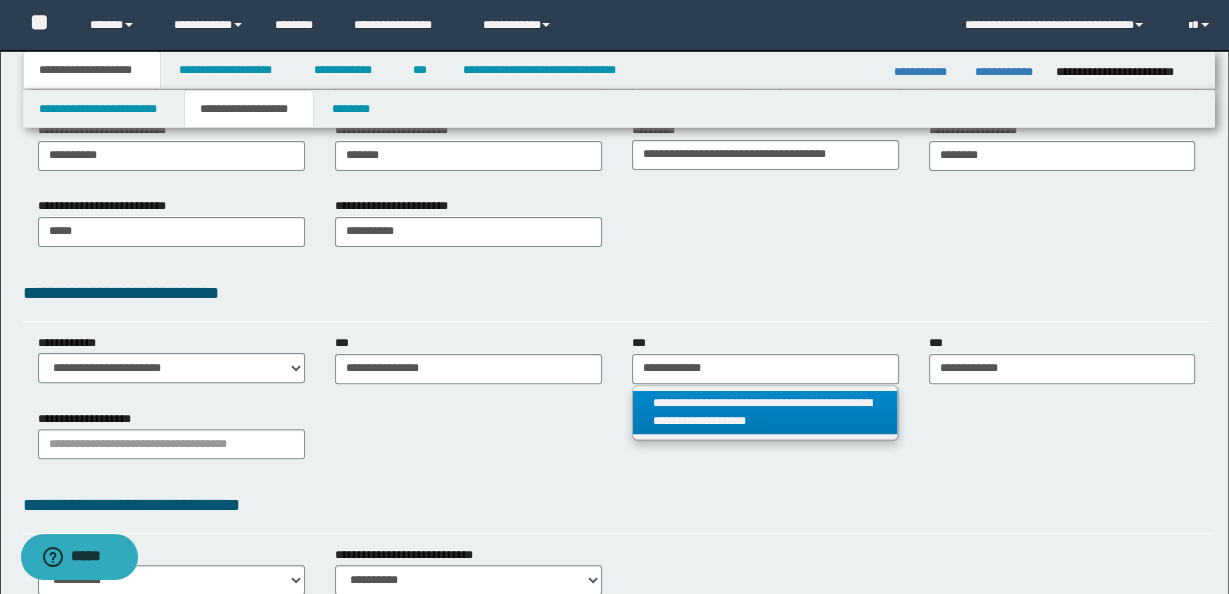 click on "**********" at bounding box center (765, 413) 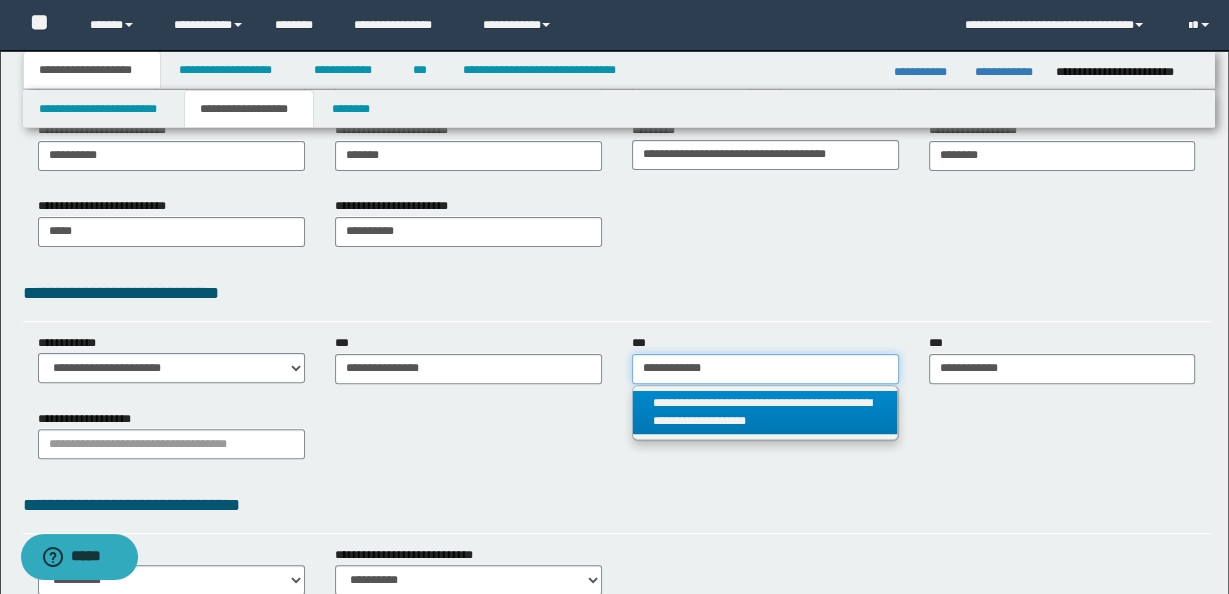 type 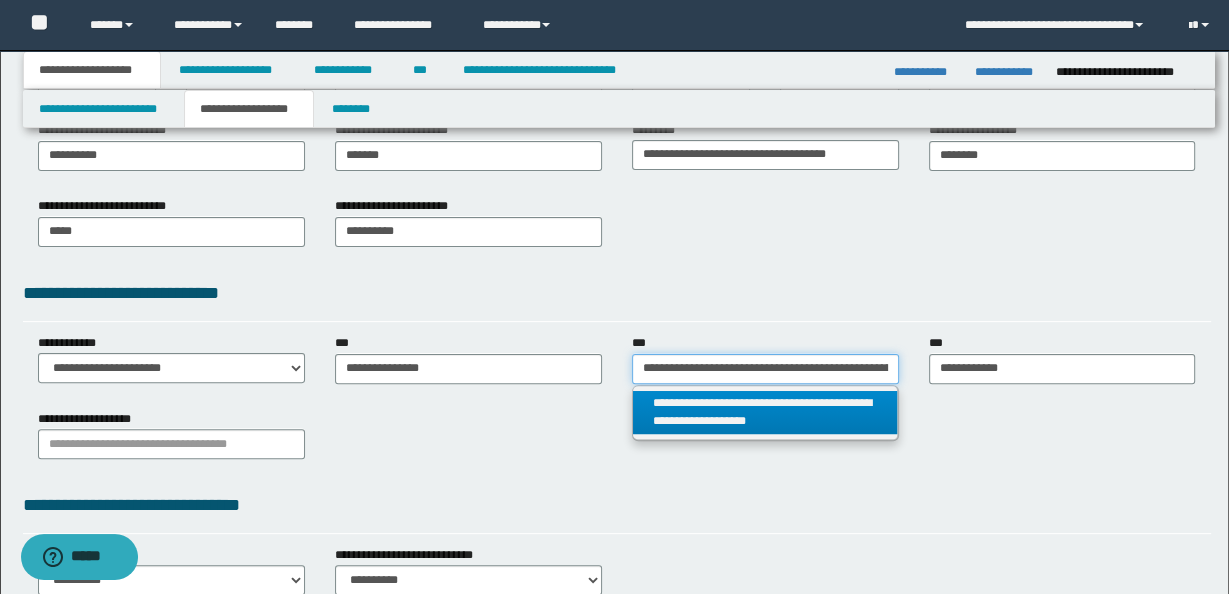 scroll, scrollTop: 0, scrollLeft: 187, axis: horizontal 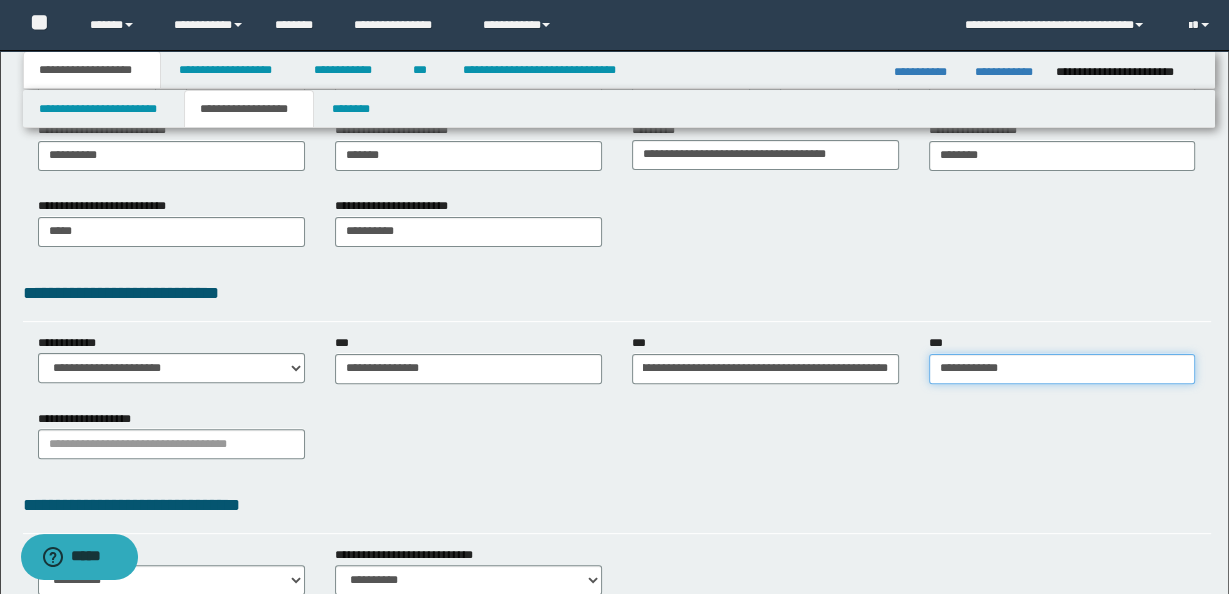 click on "**********" at bounding box center (1062, 369) 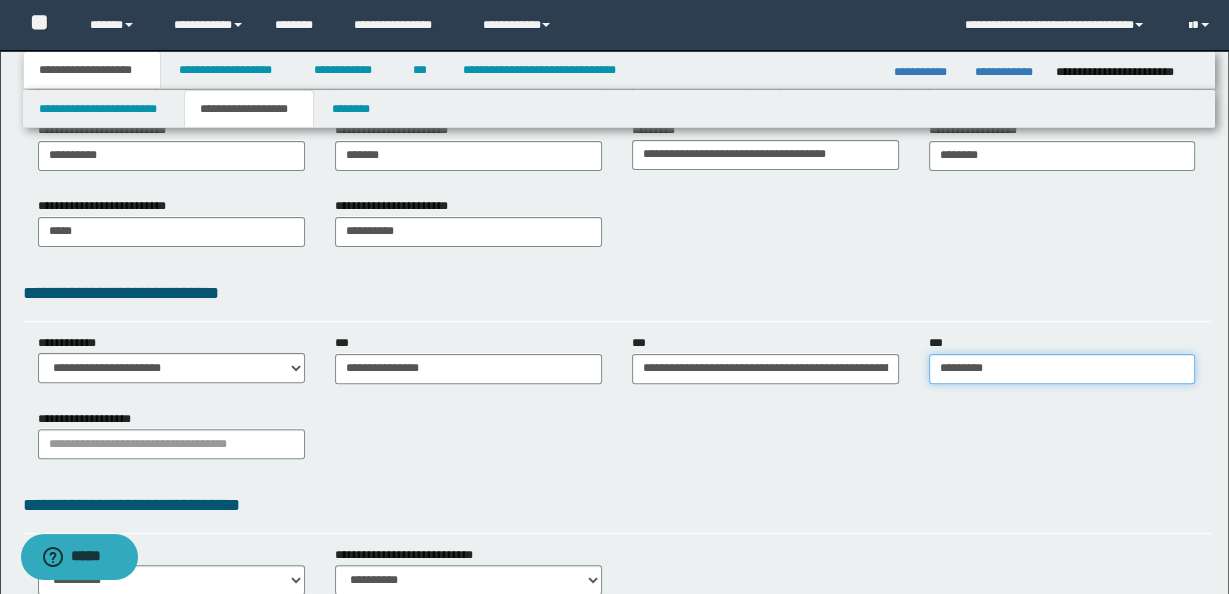 type on "********" 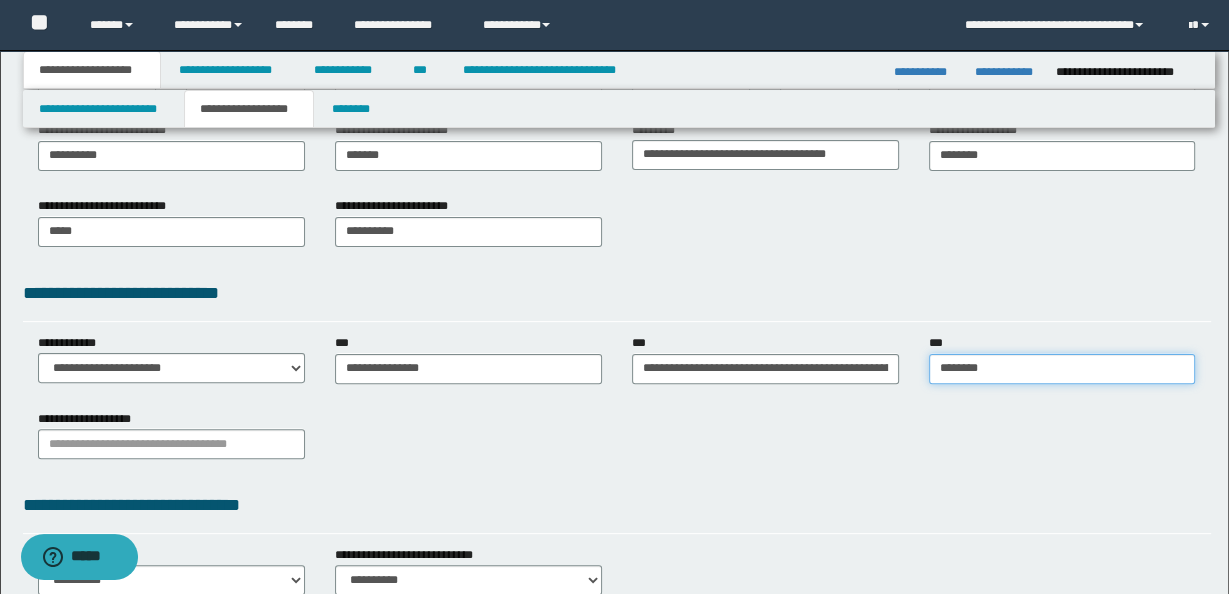 type on "********" 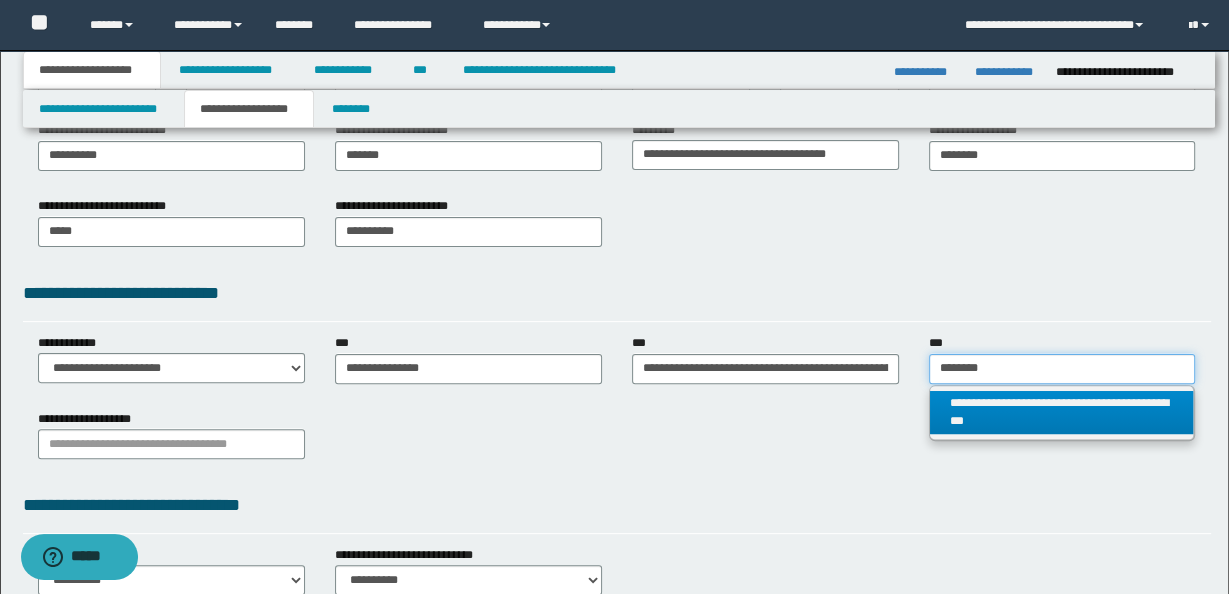 type on "********" 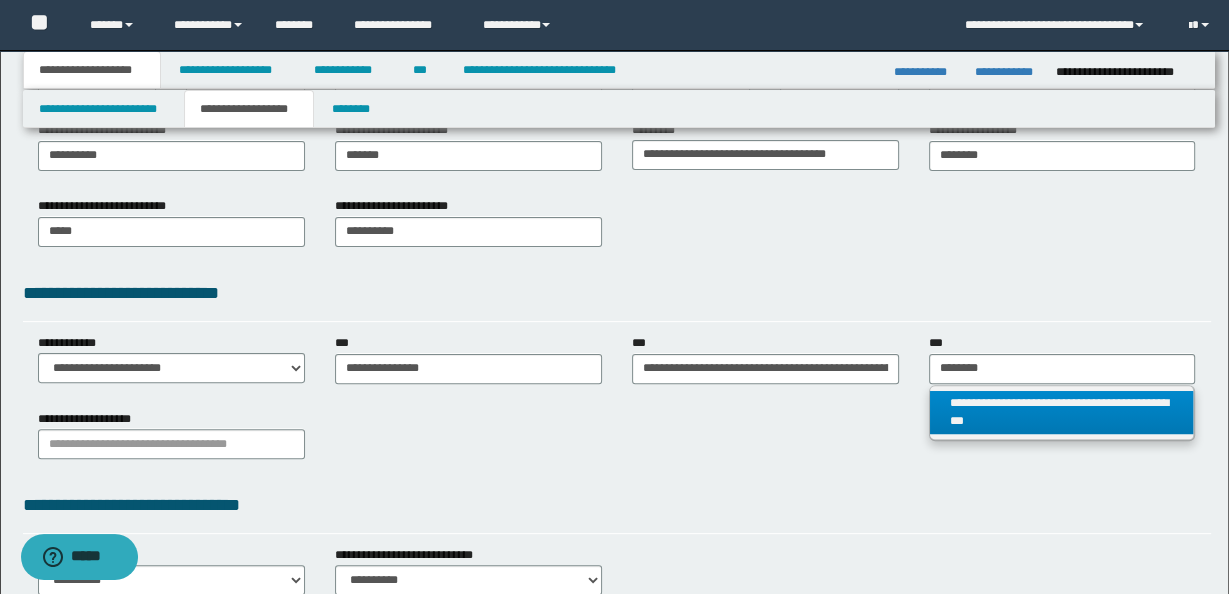 click on "**********" at bounding box center [1062, 413] 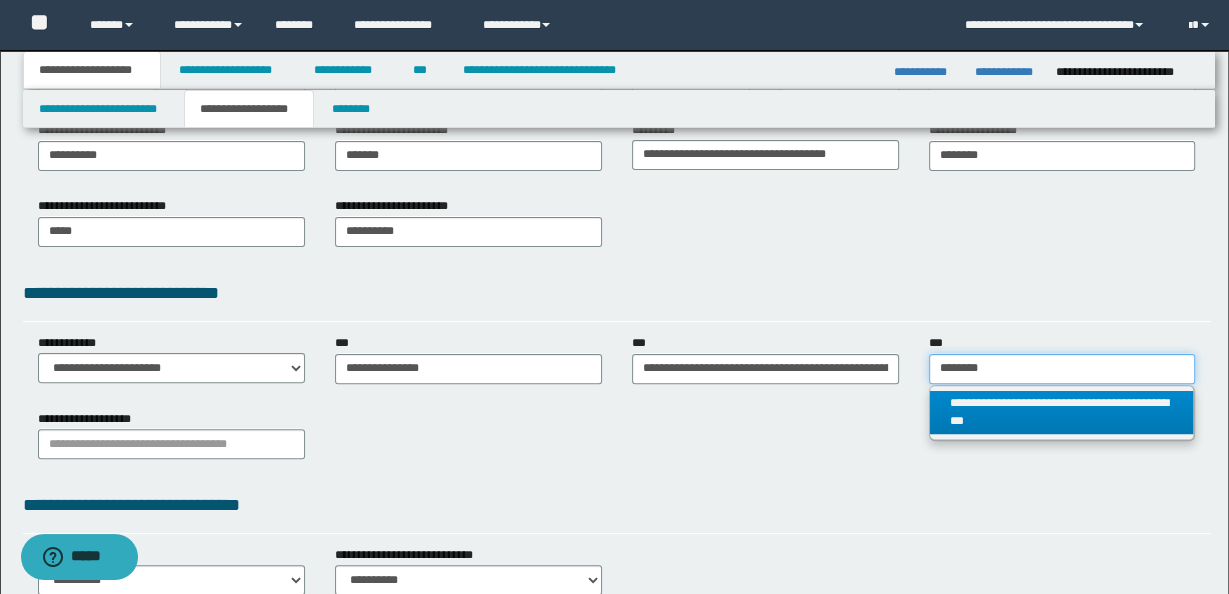 type 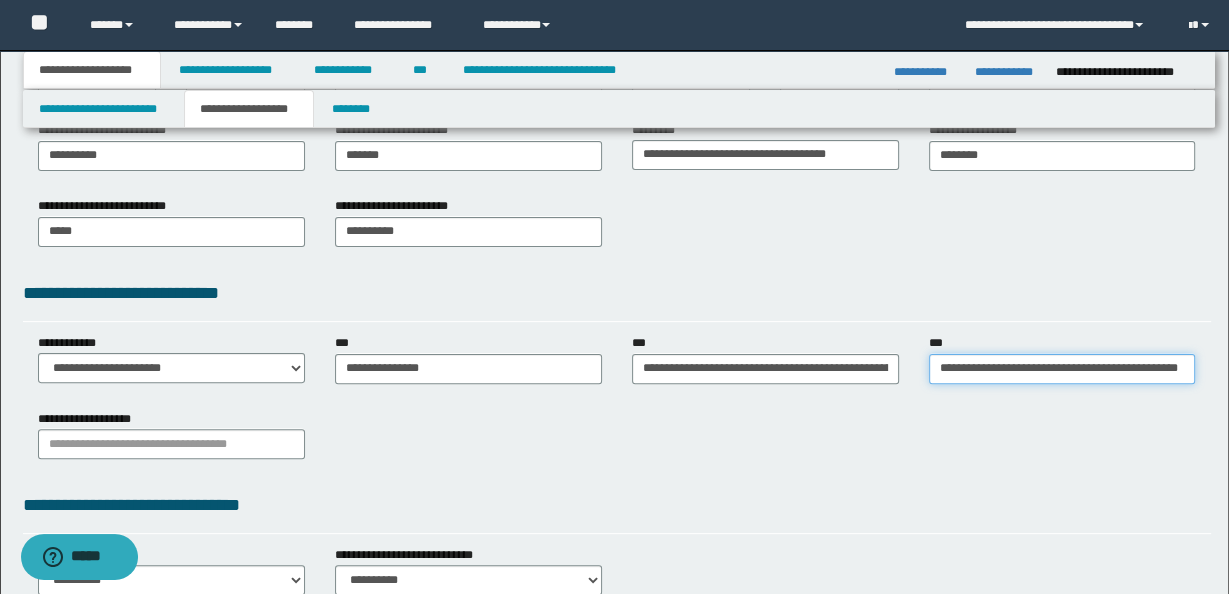 scroll, scrollTop: 0, scrollLeft: 72, axis: horizontal 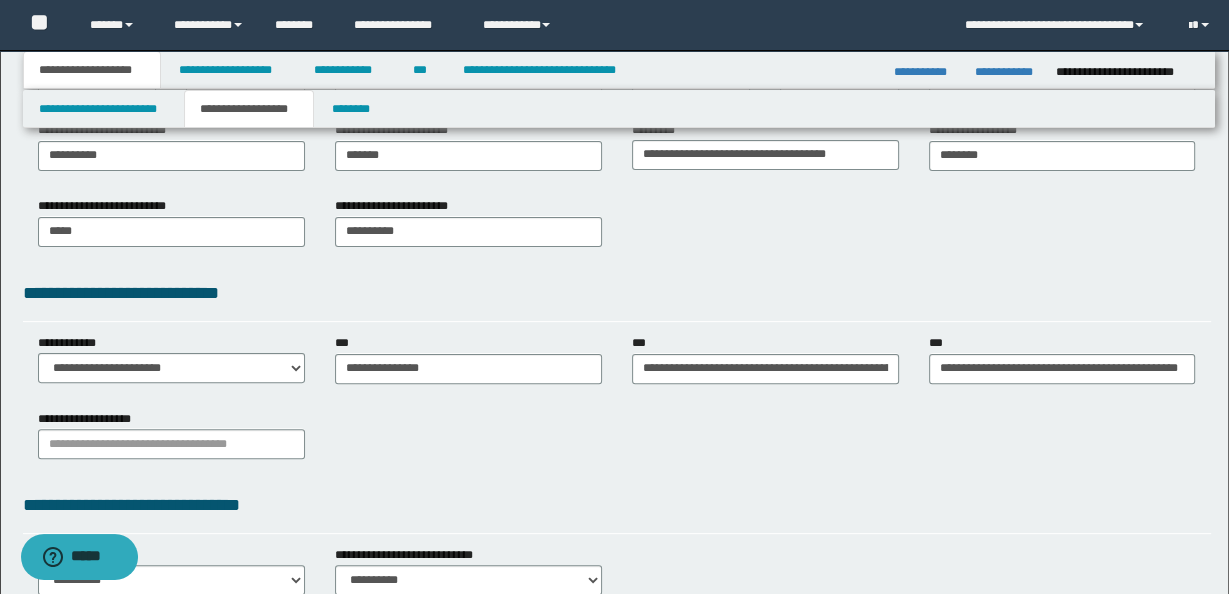 click on "**********" at bounding box center [617, 191] 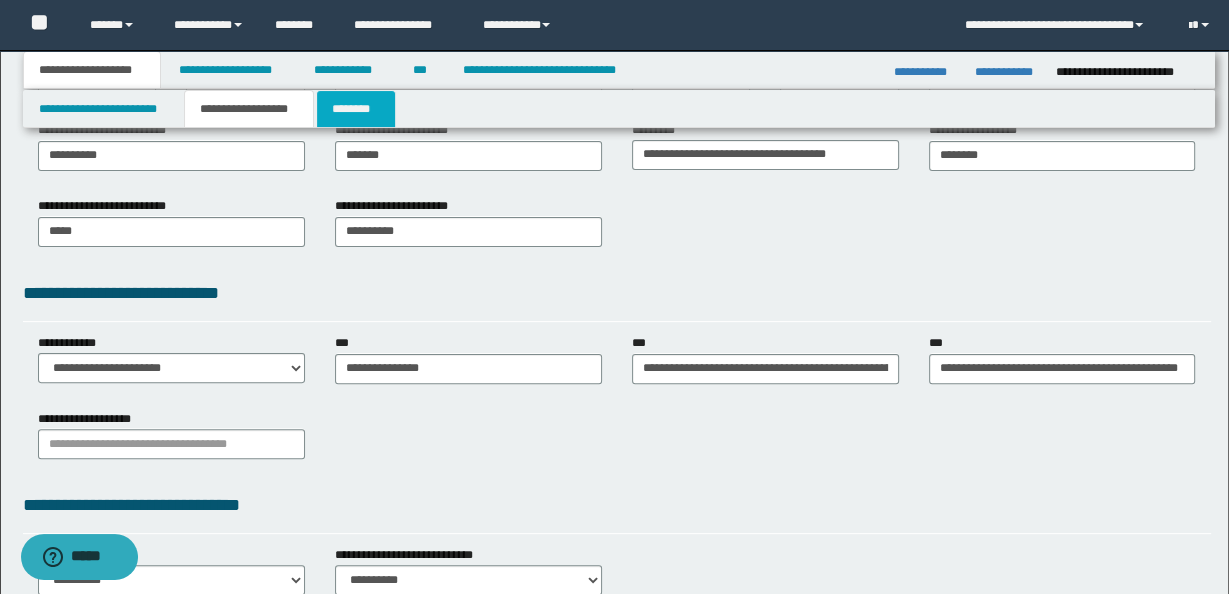 click on "********" at bounding box center [356, 109] 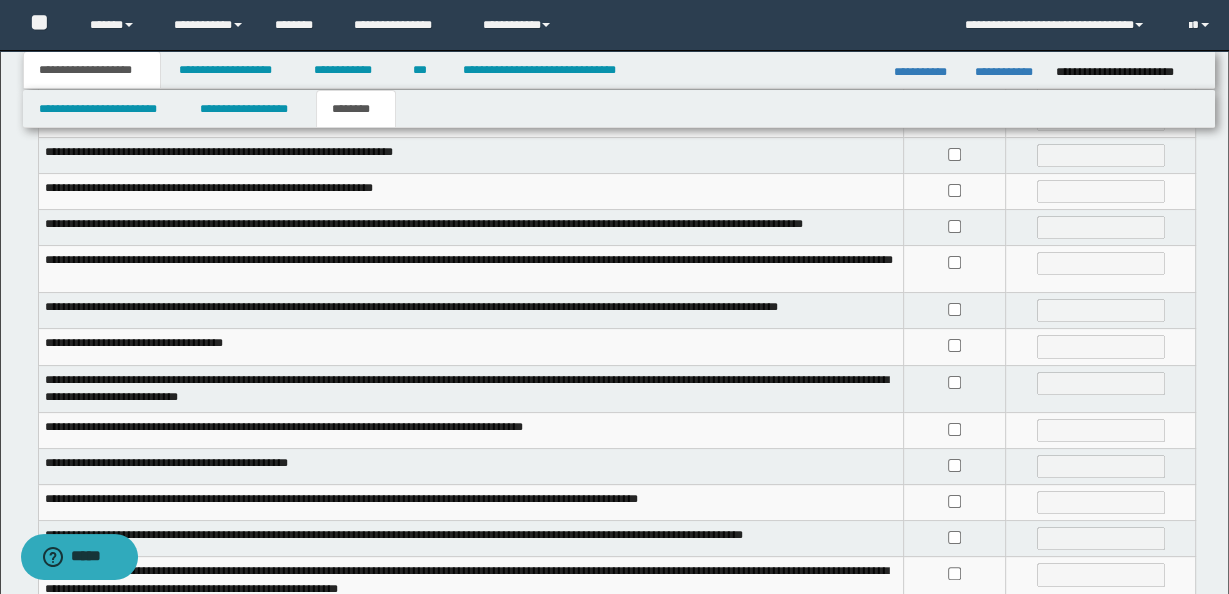 scroll, scrollTop: 0, scrollLeft: 0, axis: both 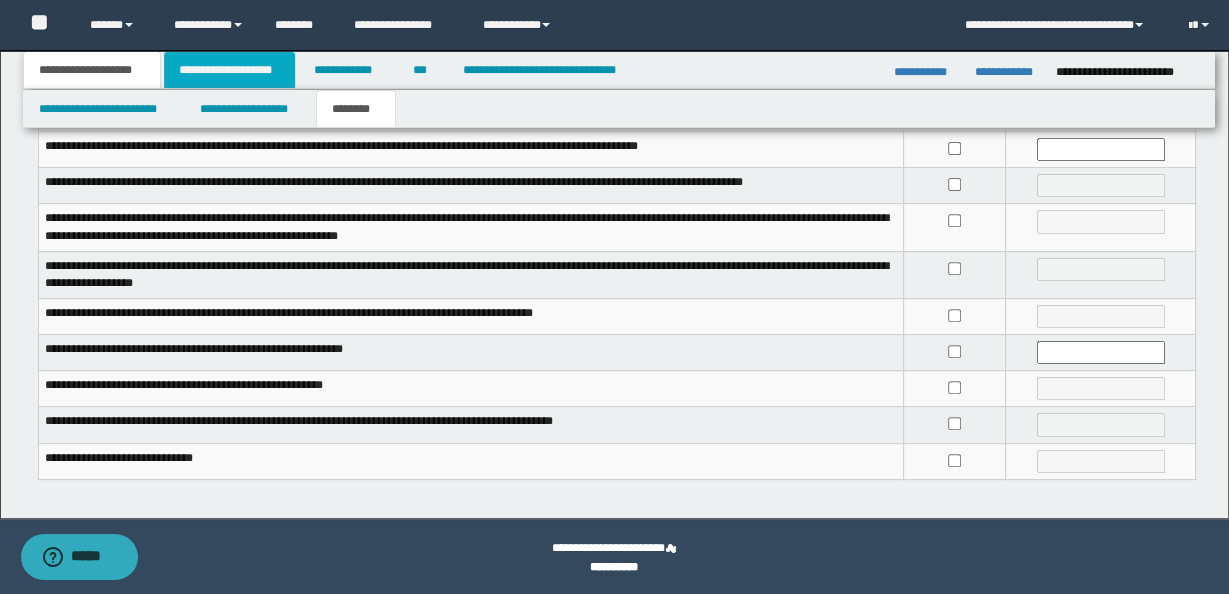 click on "**********" at bounding box center [229, 70] 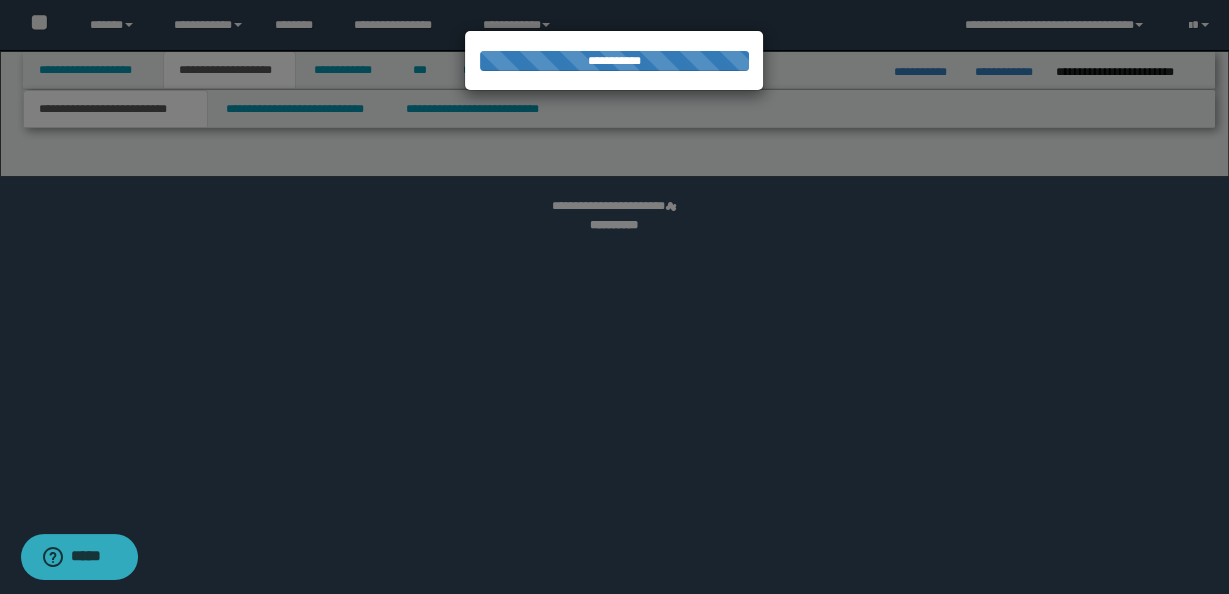 select on "*" 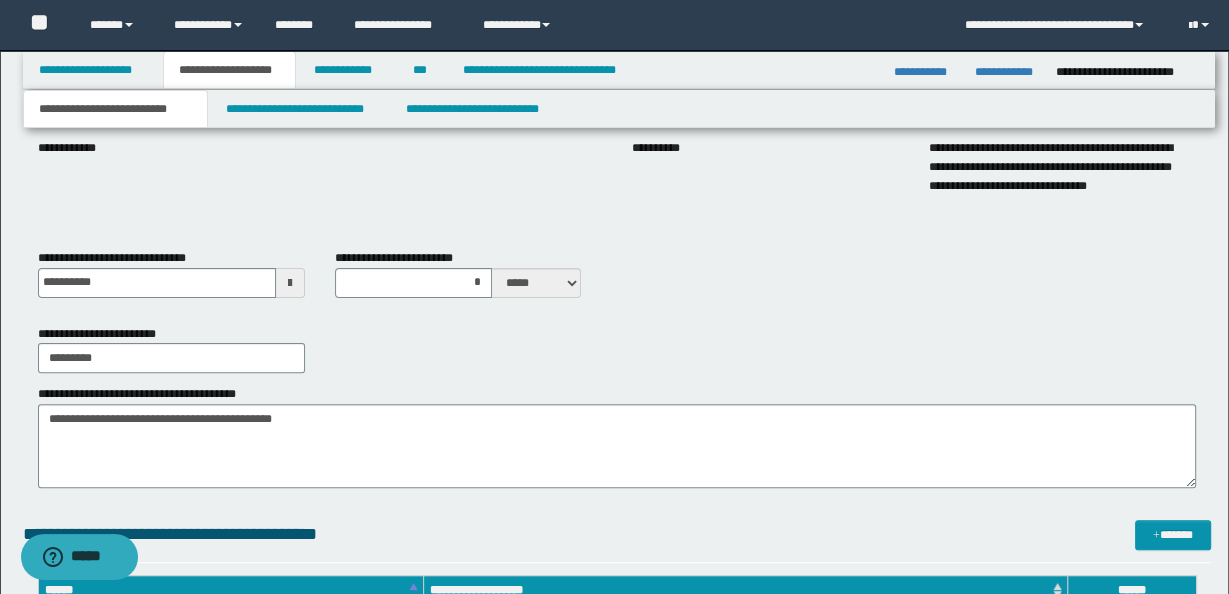 scroll, scrollTop: 438, scrollLeft: 0, axis: vertical 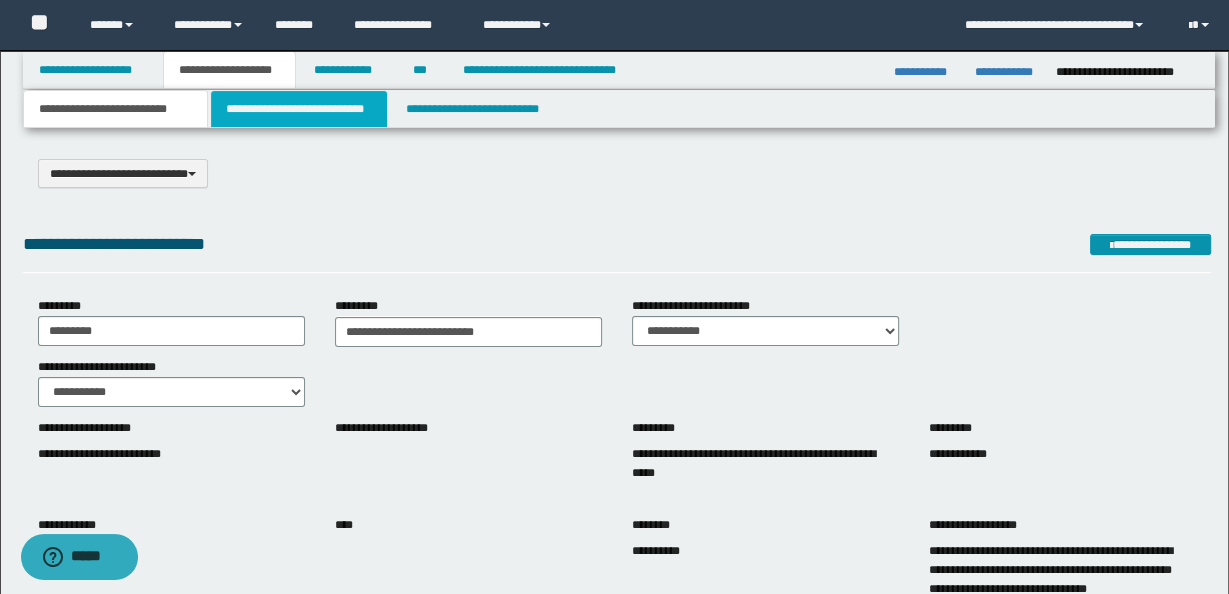 click on "**********" at bounding box center [299, 109] 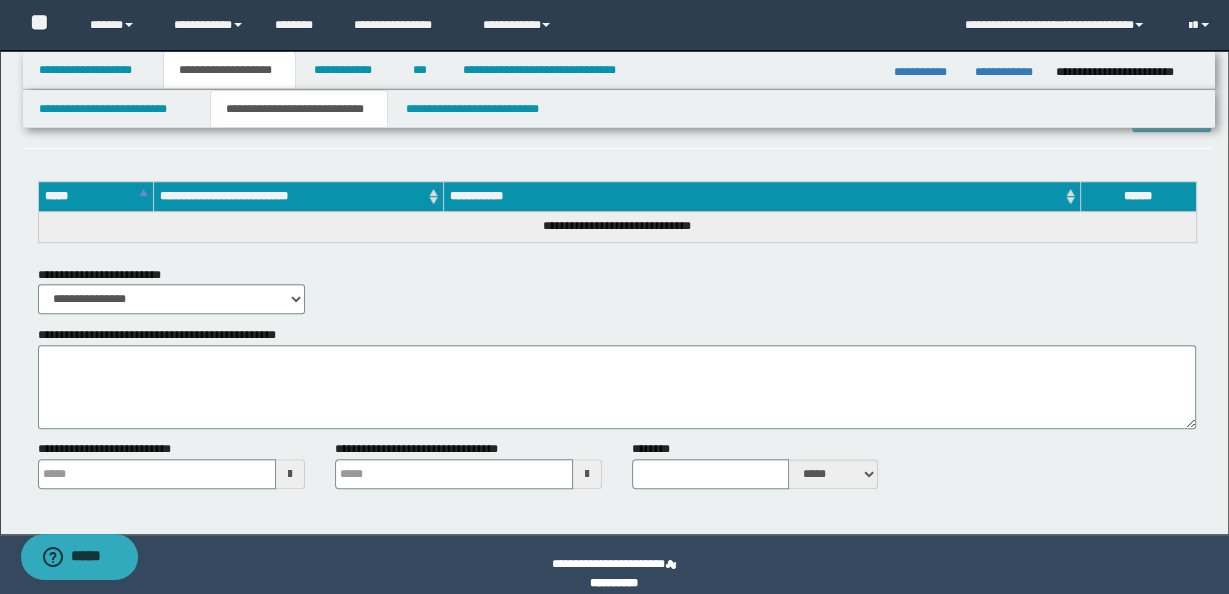 scroll, scrollTop: 620, scrollLeft: 0, axis: vertical 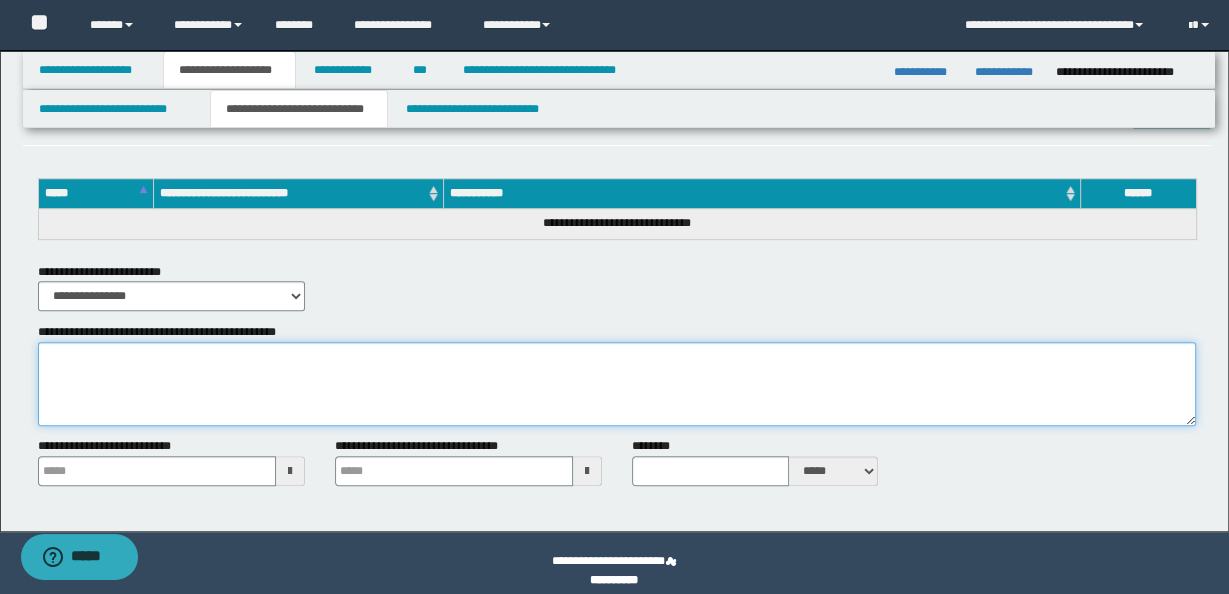 click on "**********" at bounding box center [617, 384] 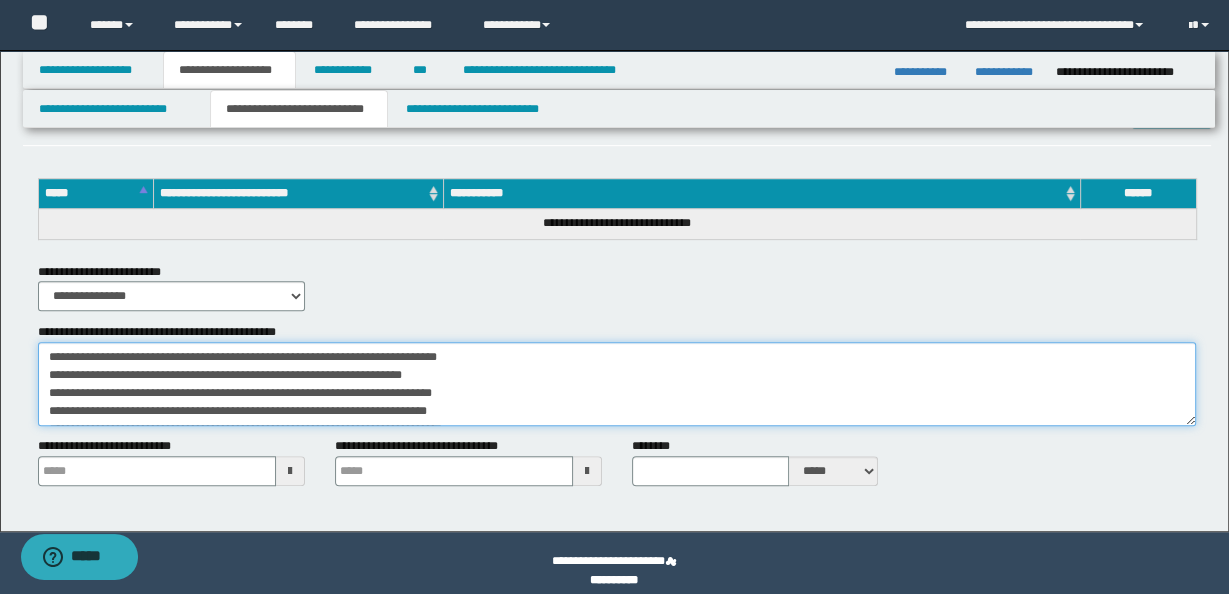 scroll, scrollTop: 353, scrollLeft: 0, axis: vertical 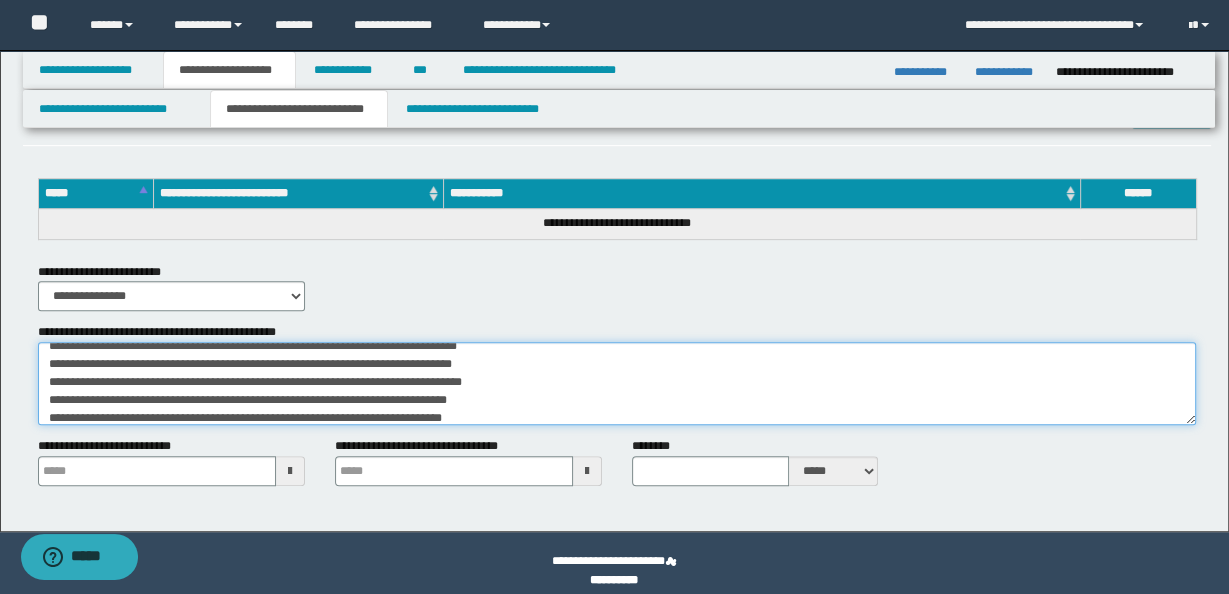 type on "**********" 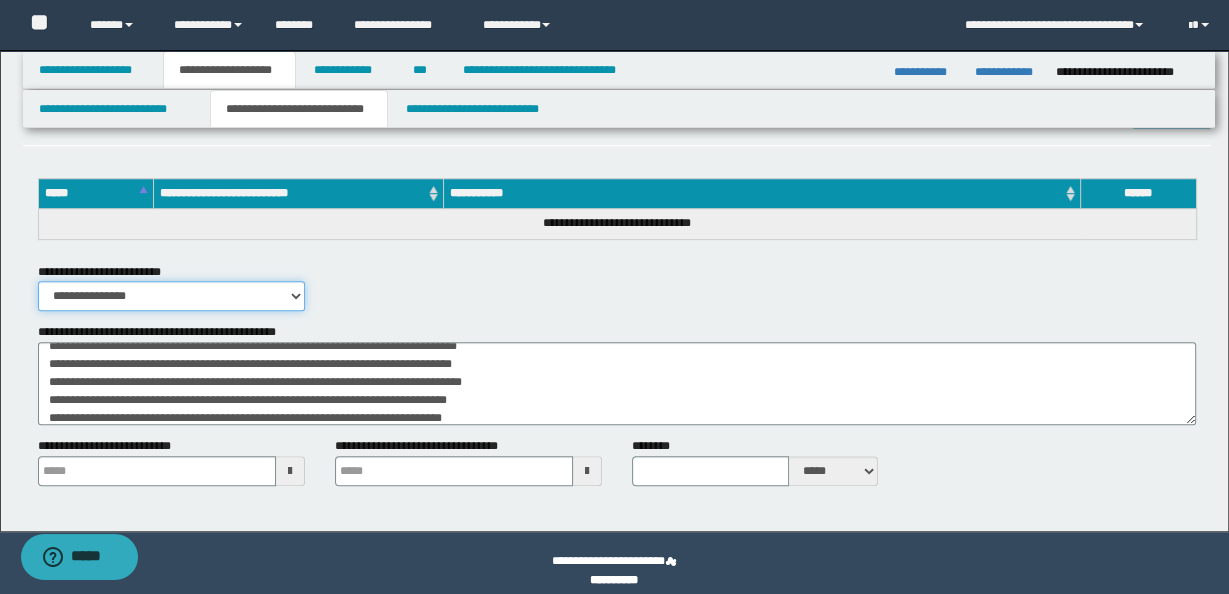 click on "**********" at bounding box center (171, 296) 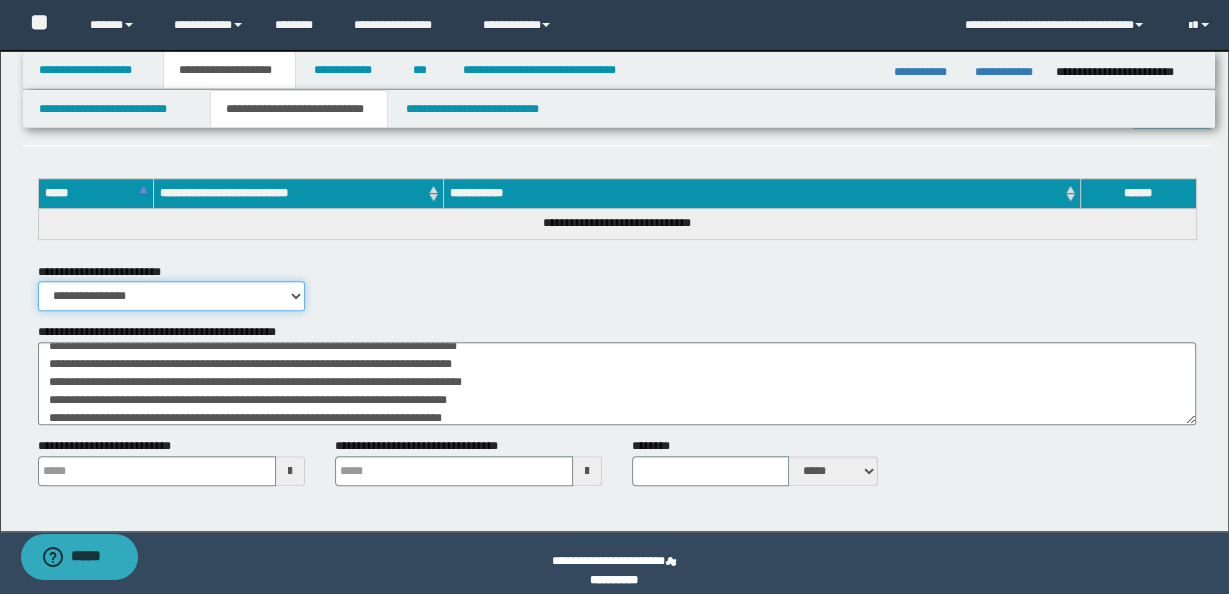 select on "*" 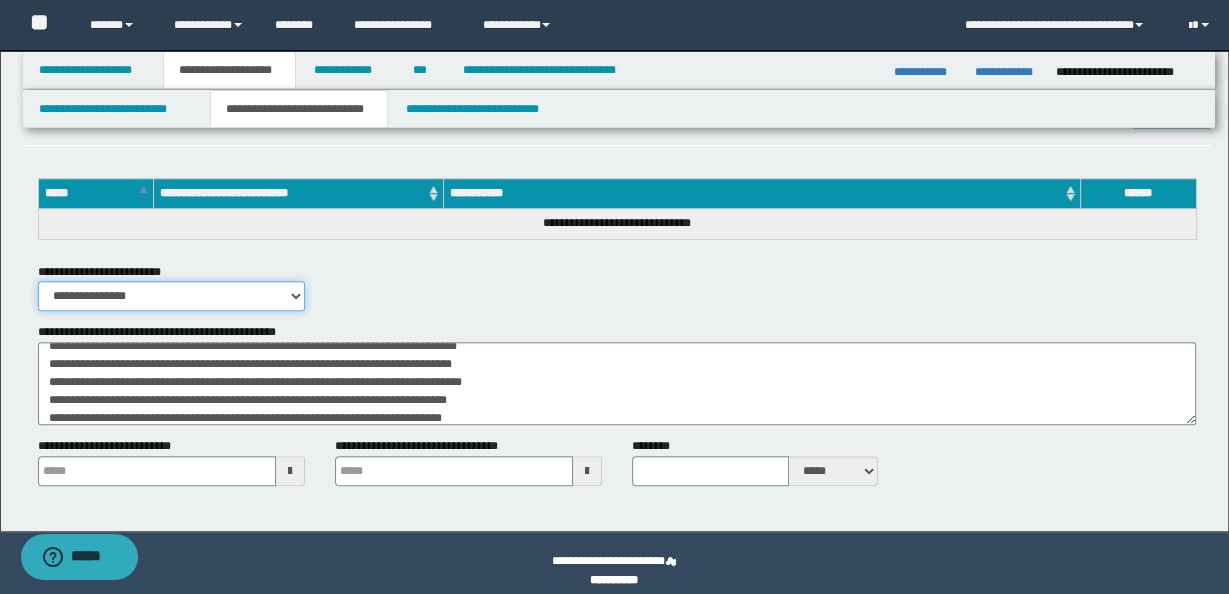 click on "**********" at bounding box center [171, 296] 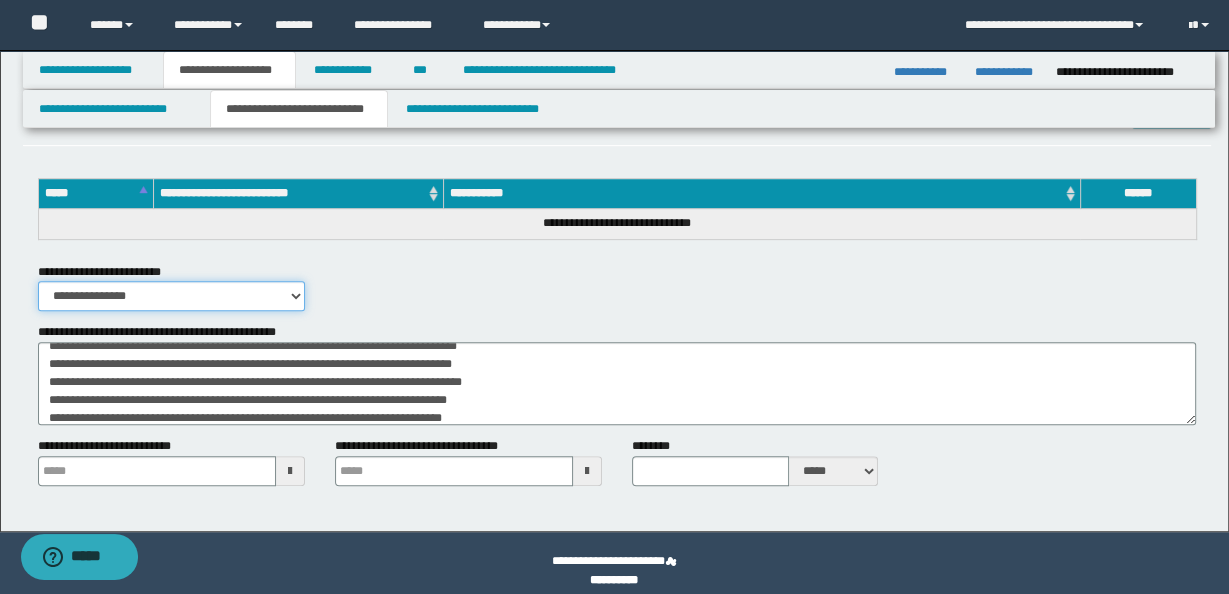 type 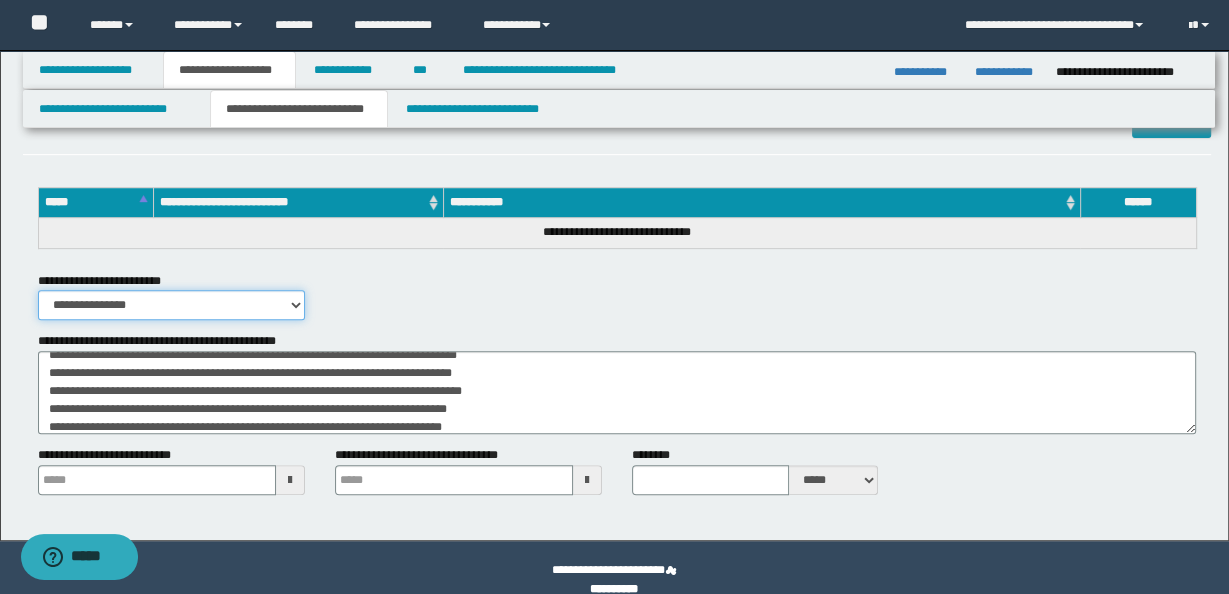 scroll, scrollTop: 604, scrollLeft: 0, axis: vertical 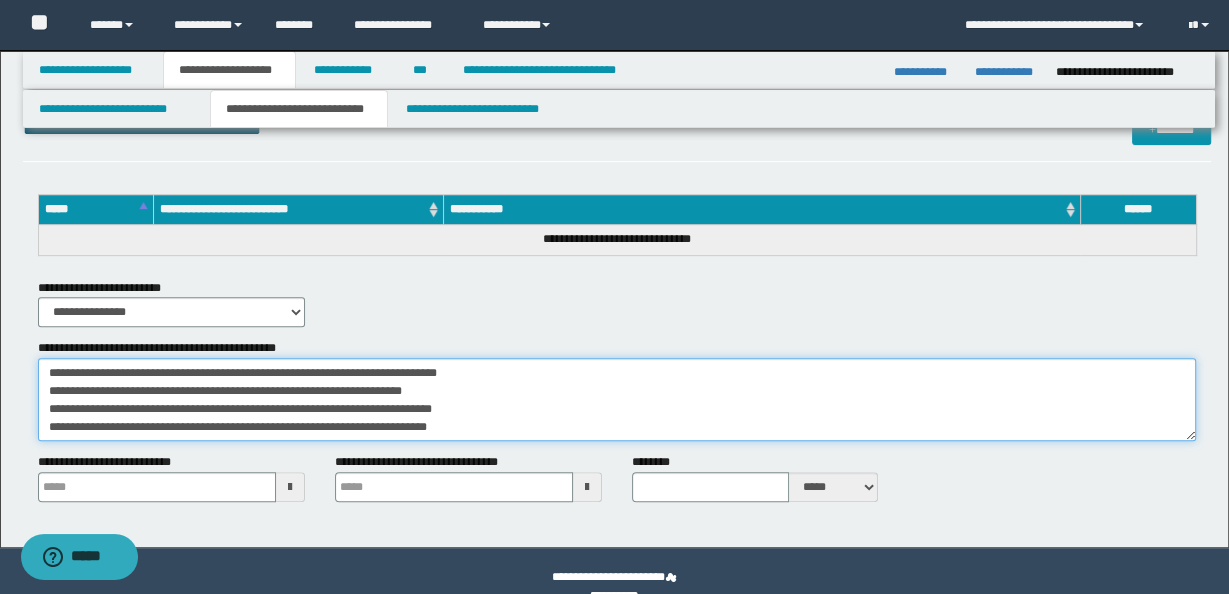 click on "**********" at bounding box center [617, 399] 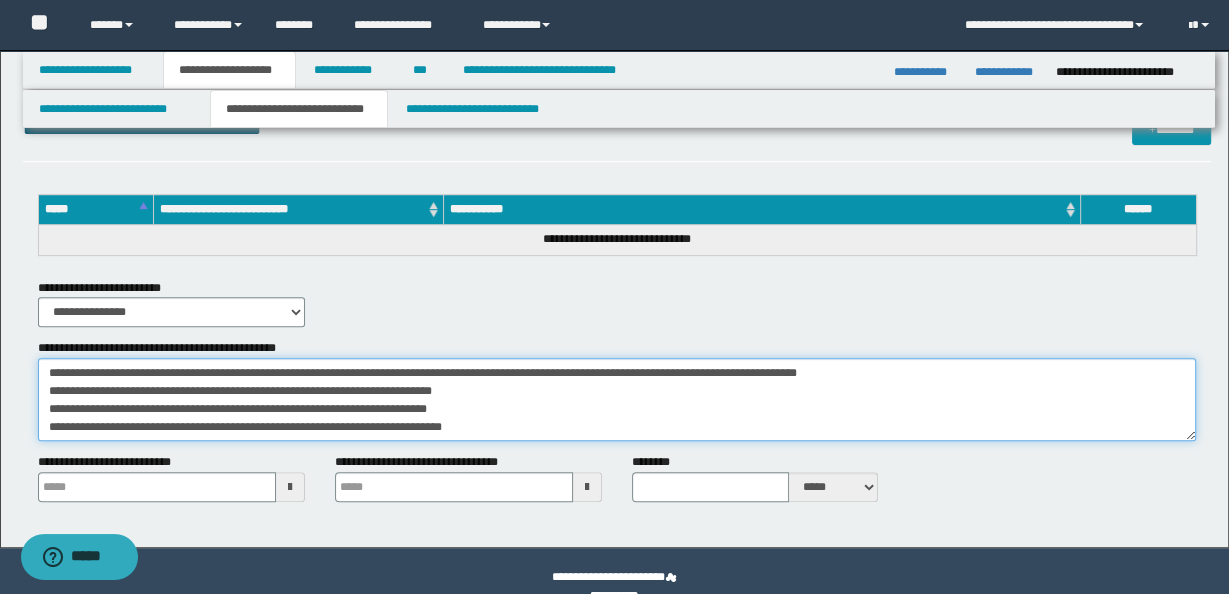 click on "**********" at bounding box center [617, 399] 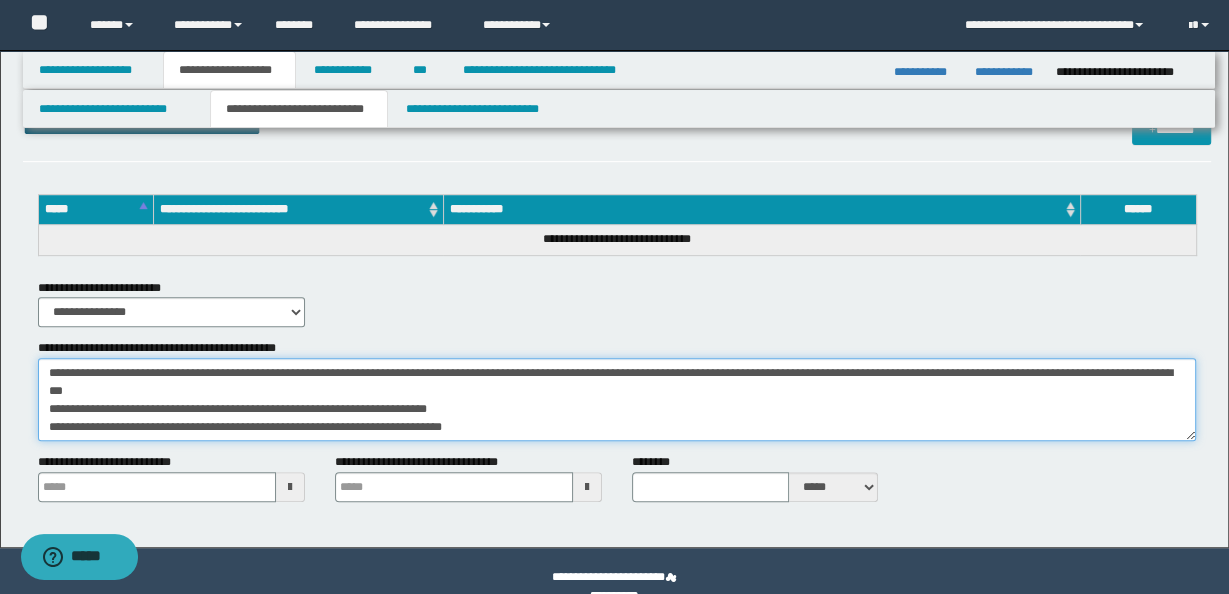 click on "**********" at bounding box center (617, 399) 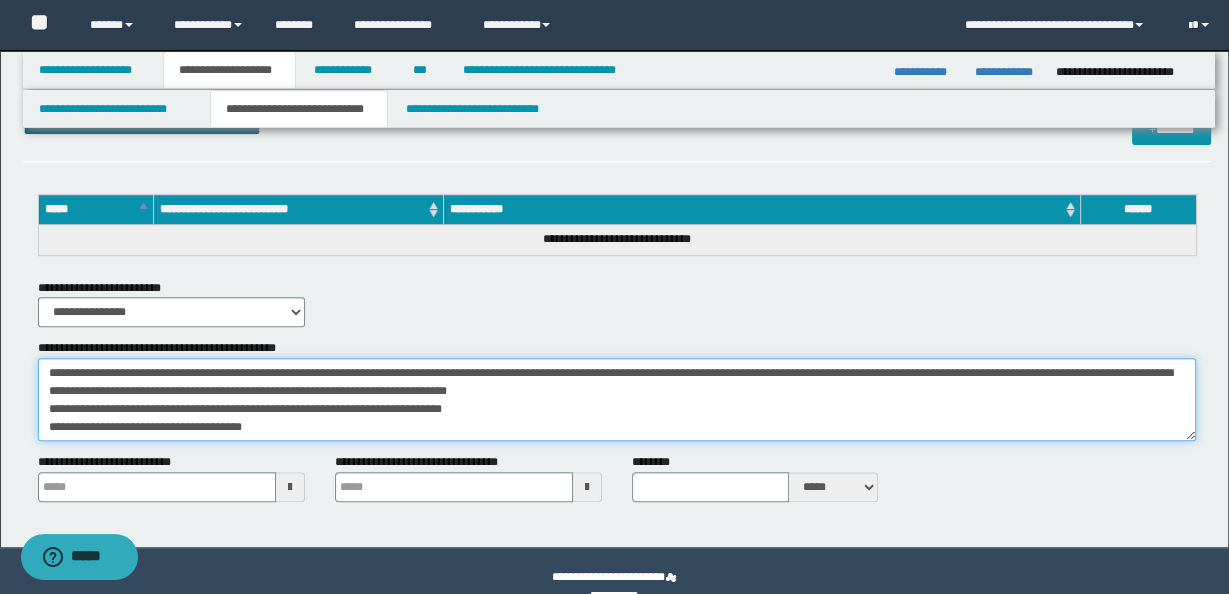 click on "**********" at bounding box center [617, 399] 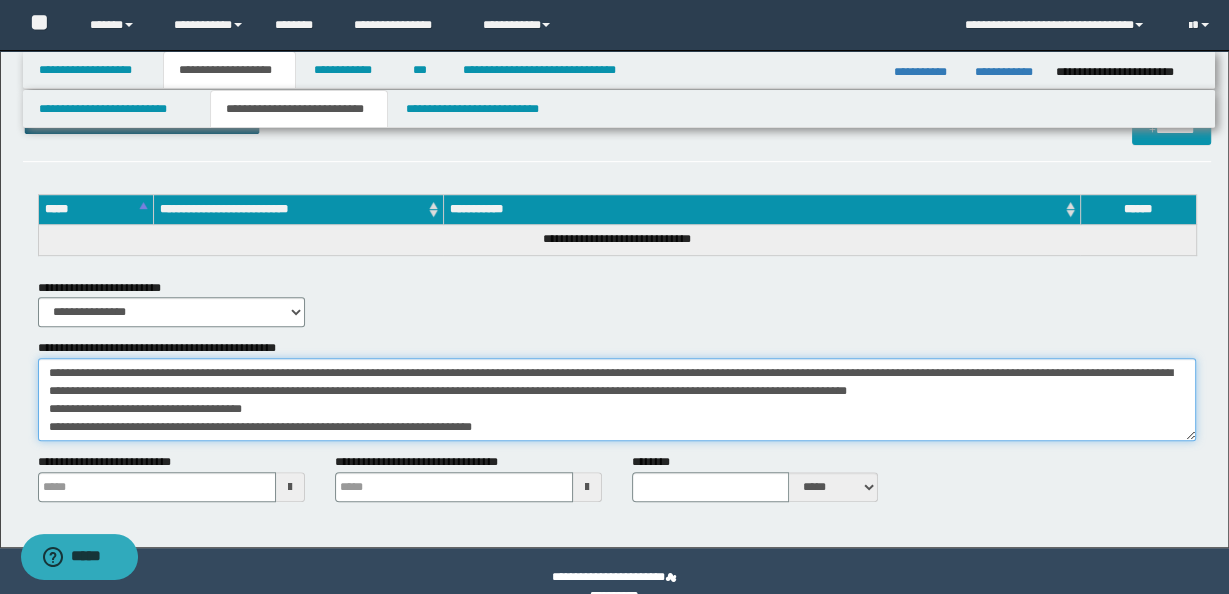 click on "**********" at bounding box center [617, 399] 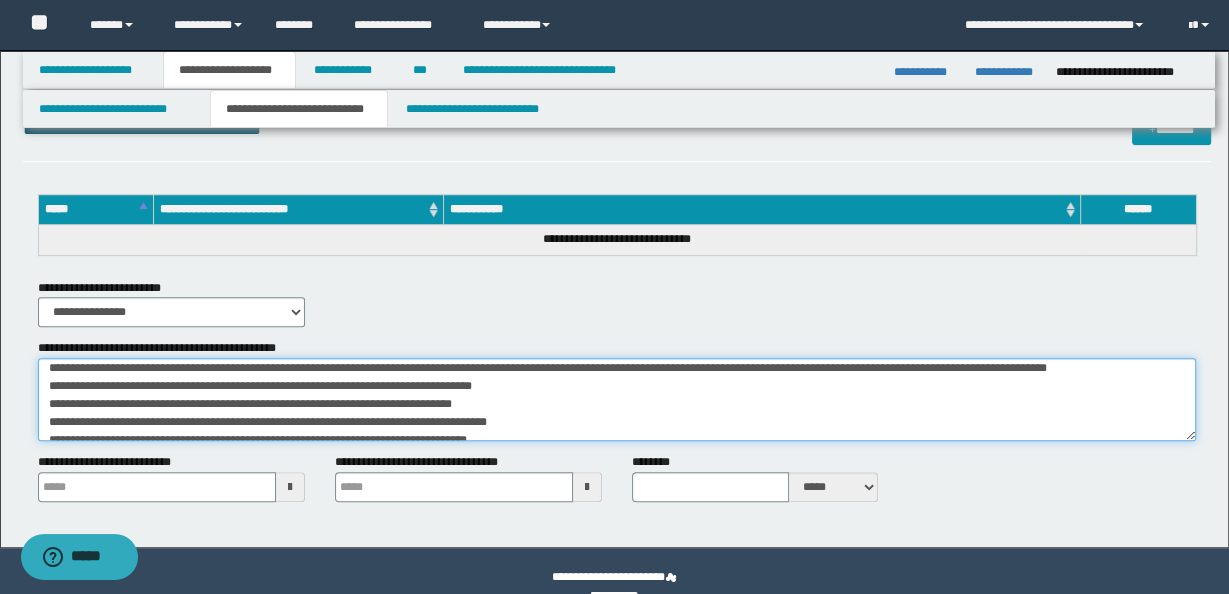 scroll, scrollTop: 24, scrollLeft: 0, axis: vertical 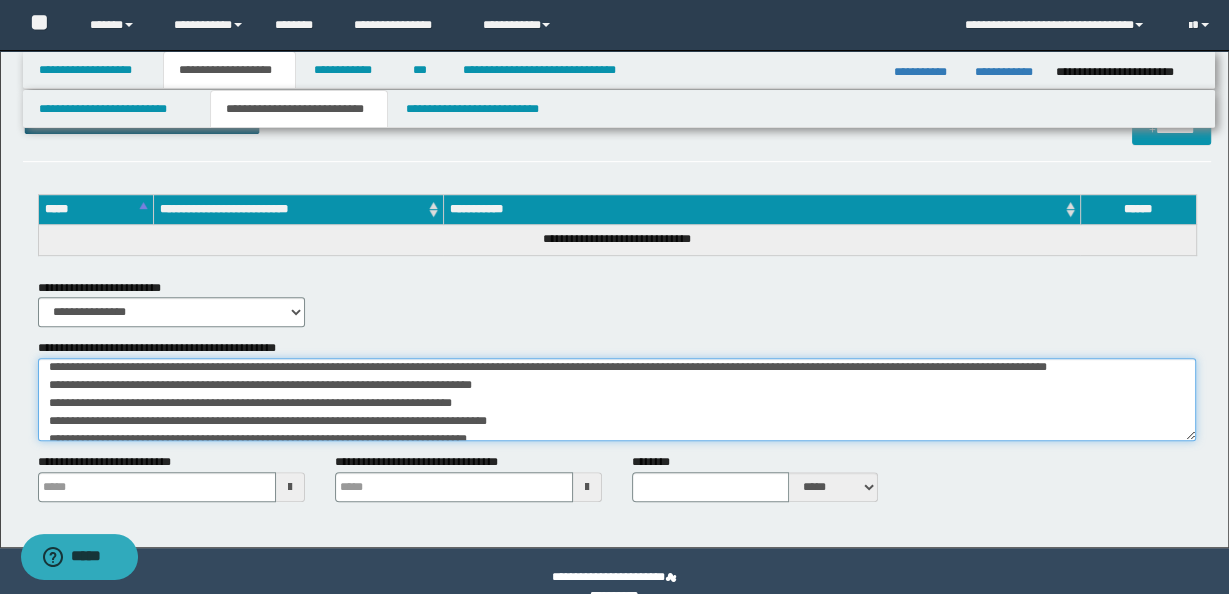 click on "**********" at bounding box center [617, 399] 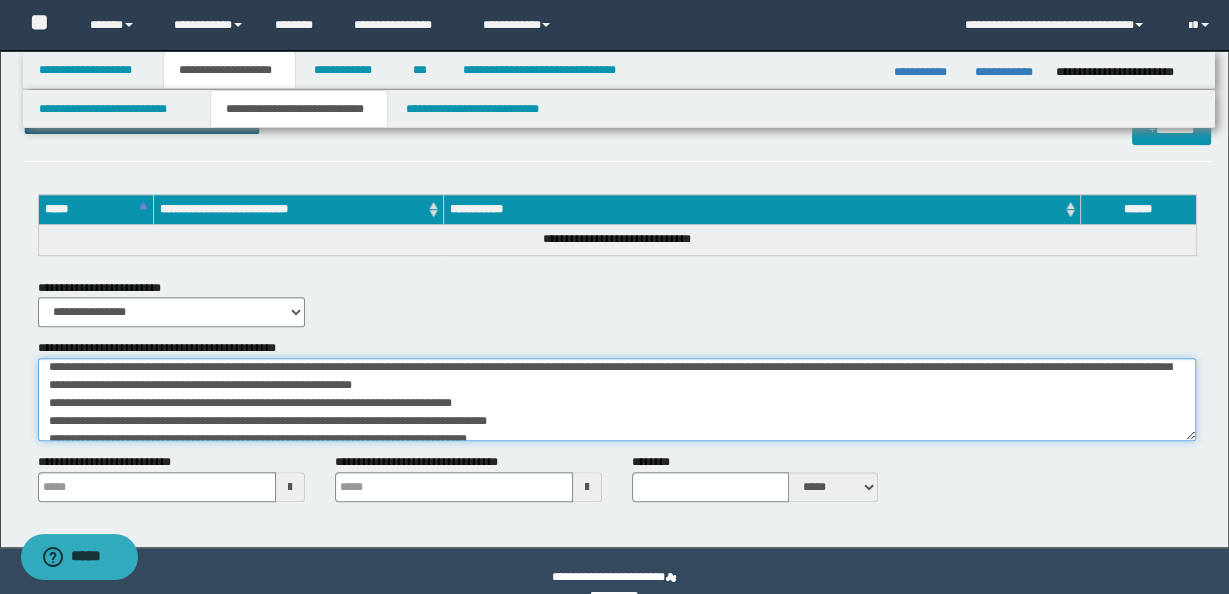 click on "**********" at bounding box center (617, 399) 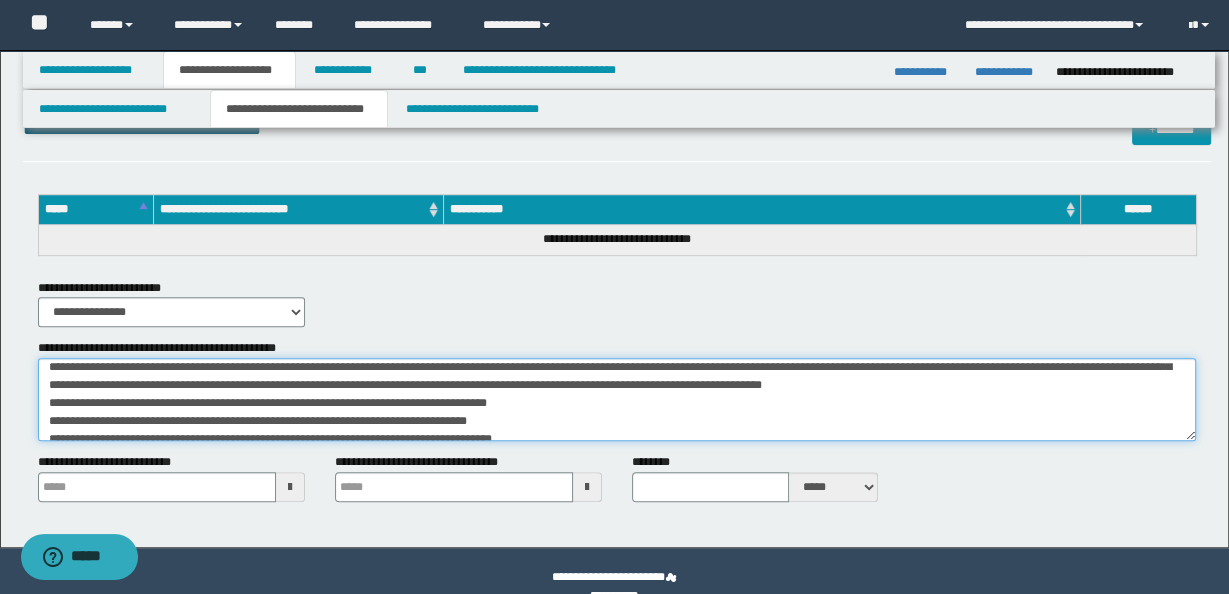 click on "**********" at bounding box center [617, 399] 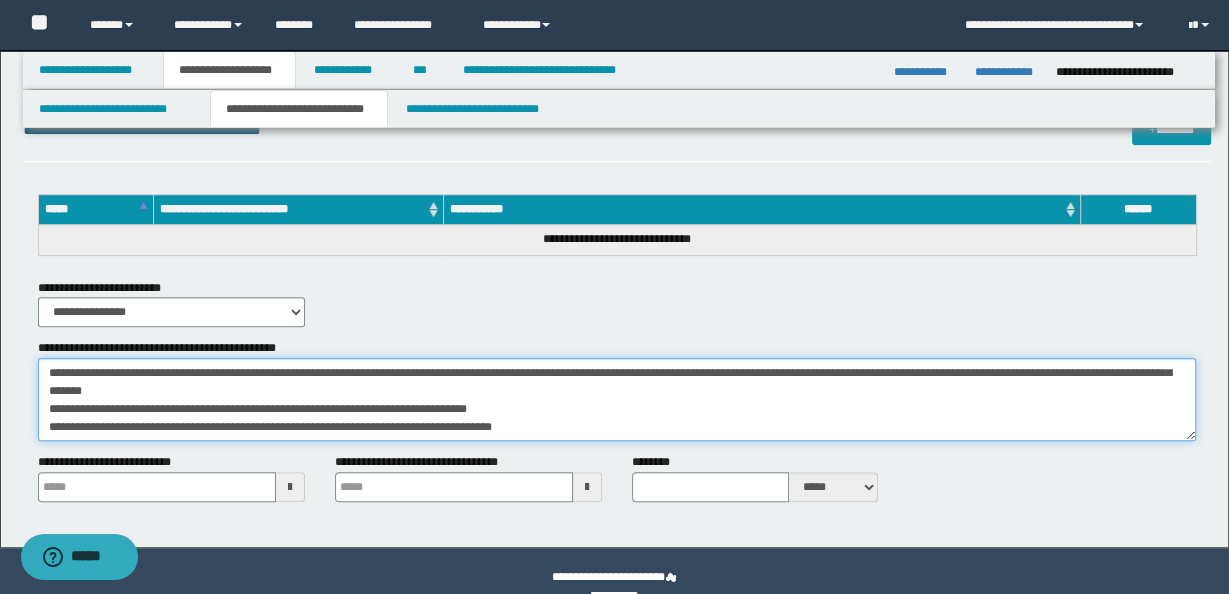 scroll, scrollTop: 41, scrollLeft: 0, axis: vertical 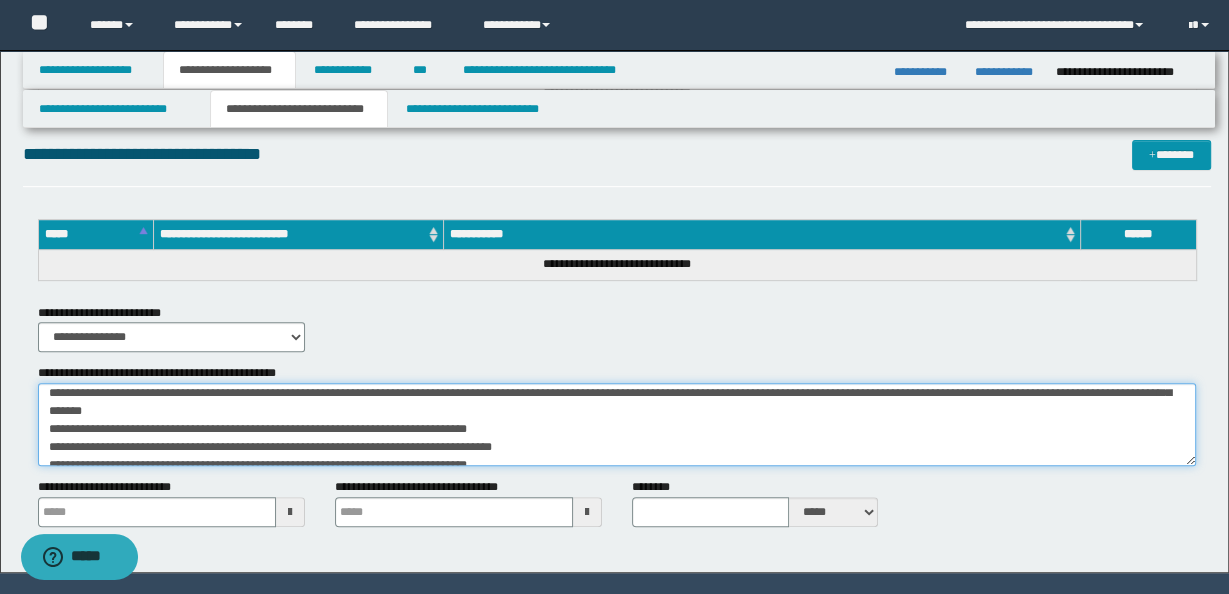 click on "**********" at bounding box center (617, 424) 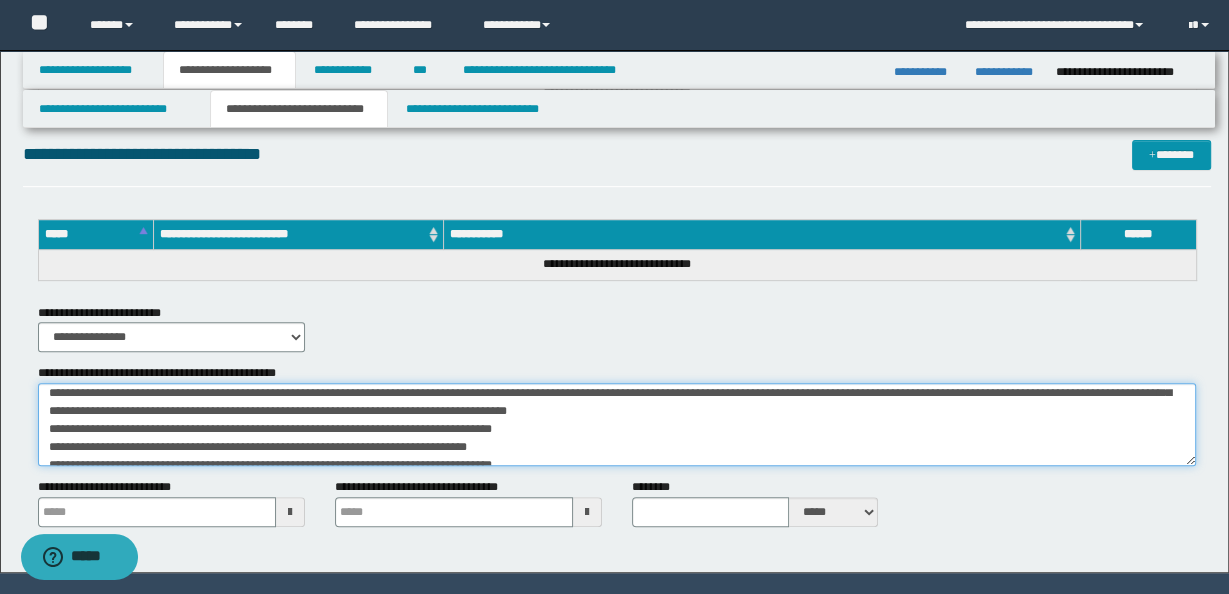 click on "**********" at bounding box center (617, 424) 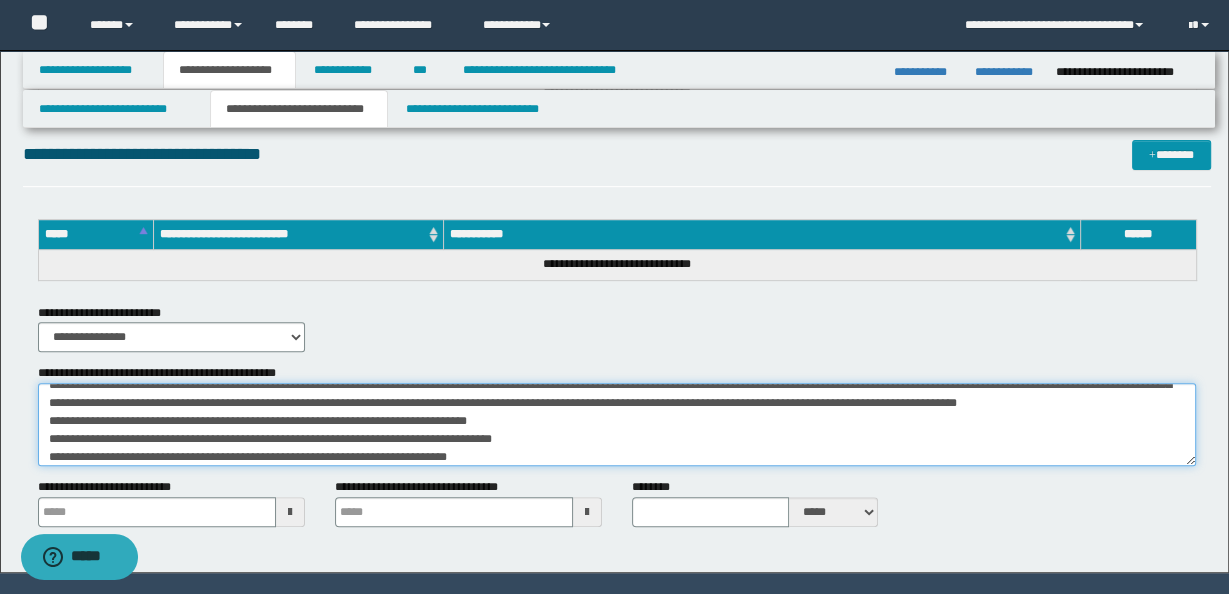 scroll, scrollTop: 57, scrollLeft: 0, axis: vertical 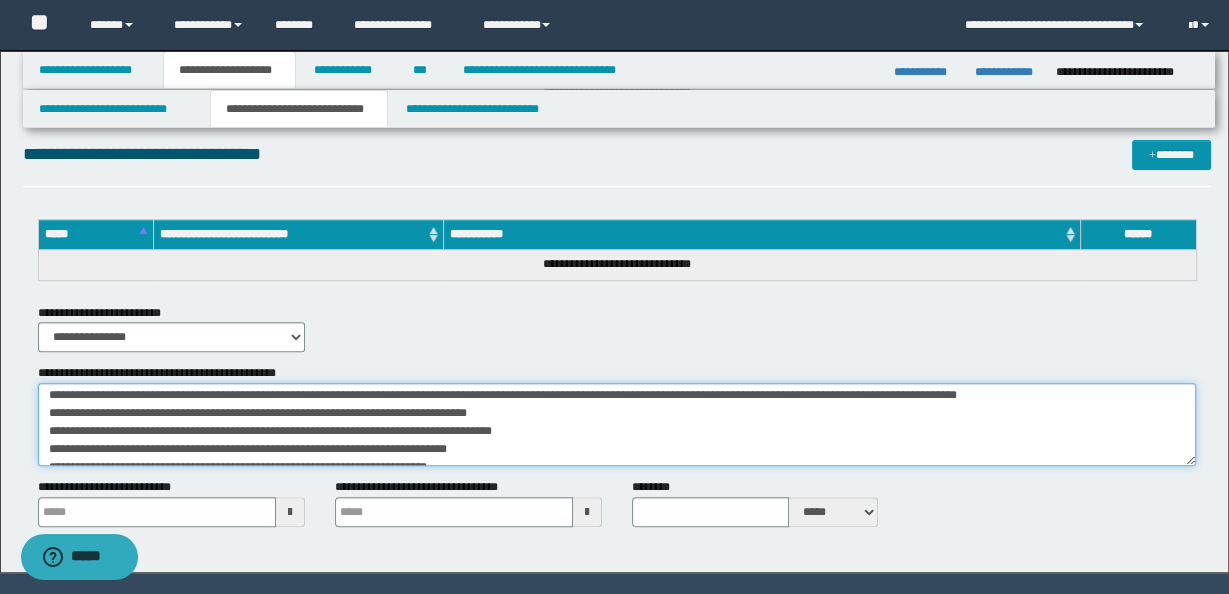 click on "**********" at bounding box center (617, 424) 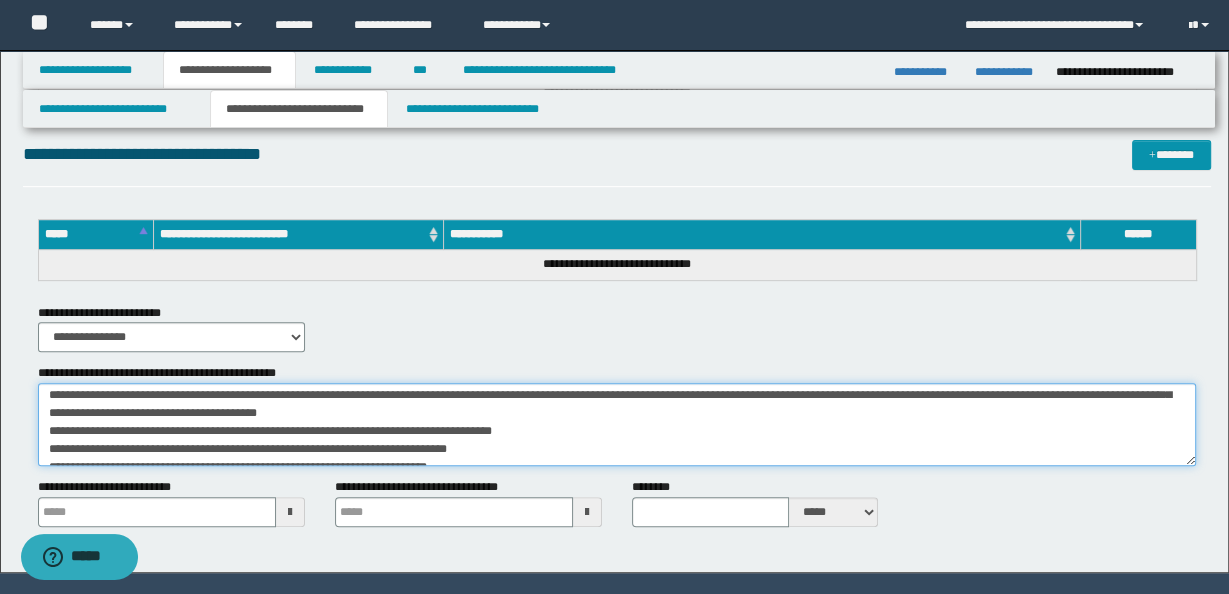 click on "**********" at bounding box center [617, 424] 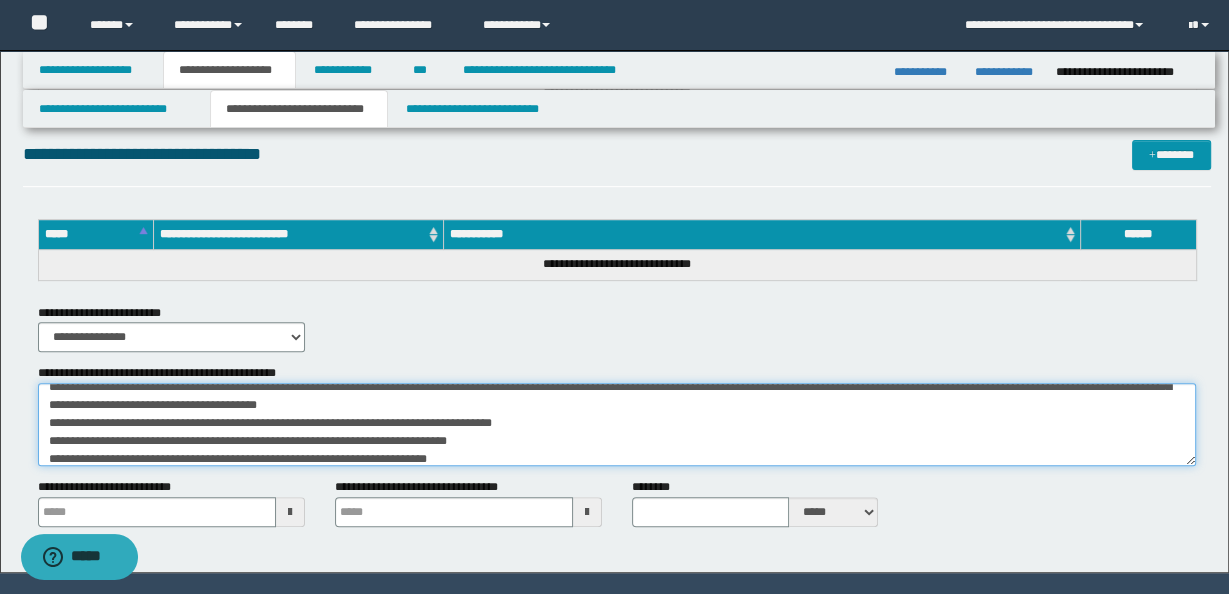 click on "**********" at bounding box center (617, 424) 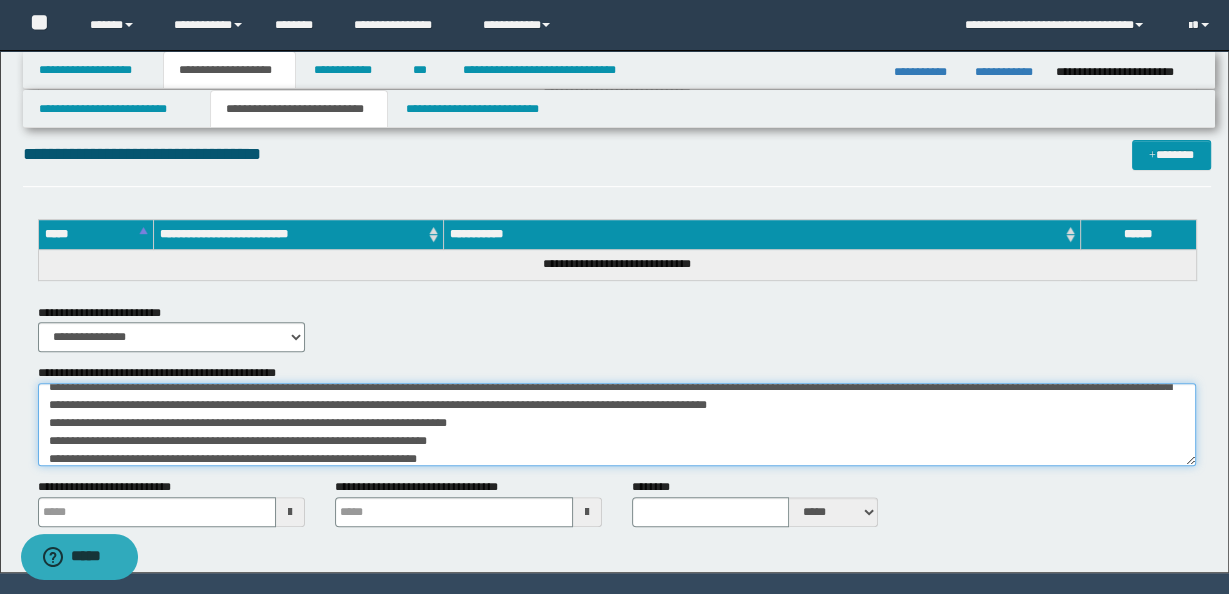 click on "**********" at bounding box center (617, 424) 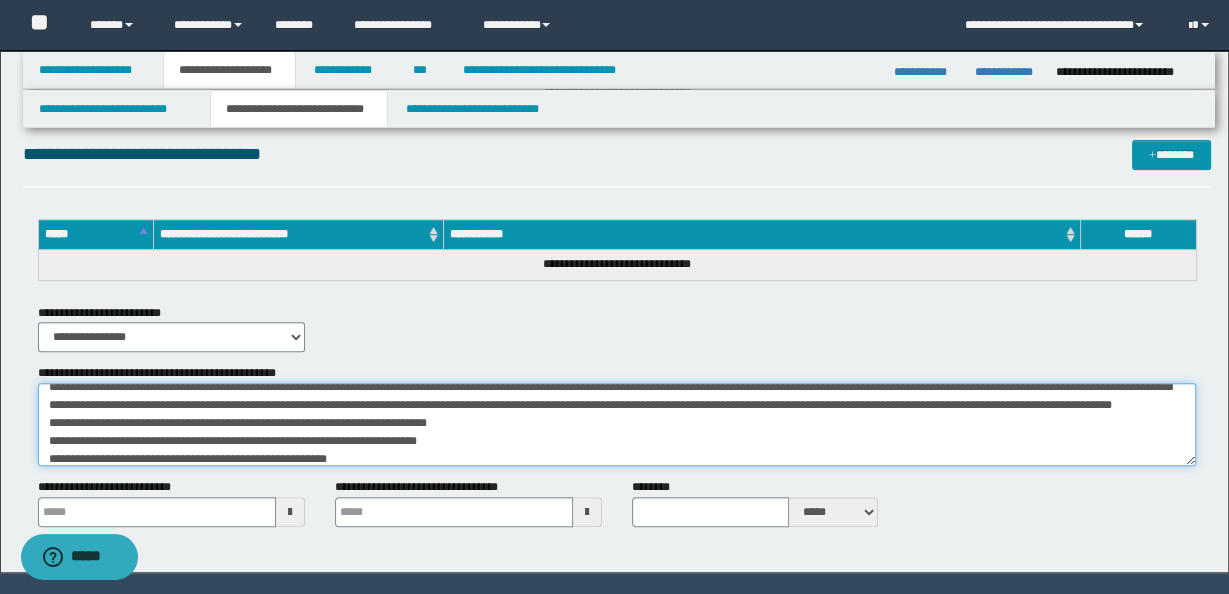 click on "**********" at bounding box center (617, 424) 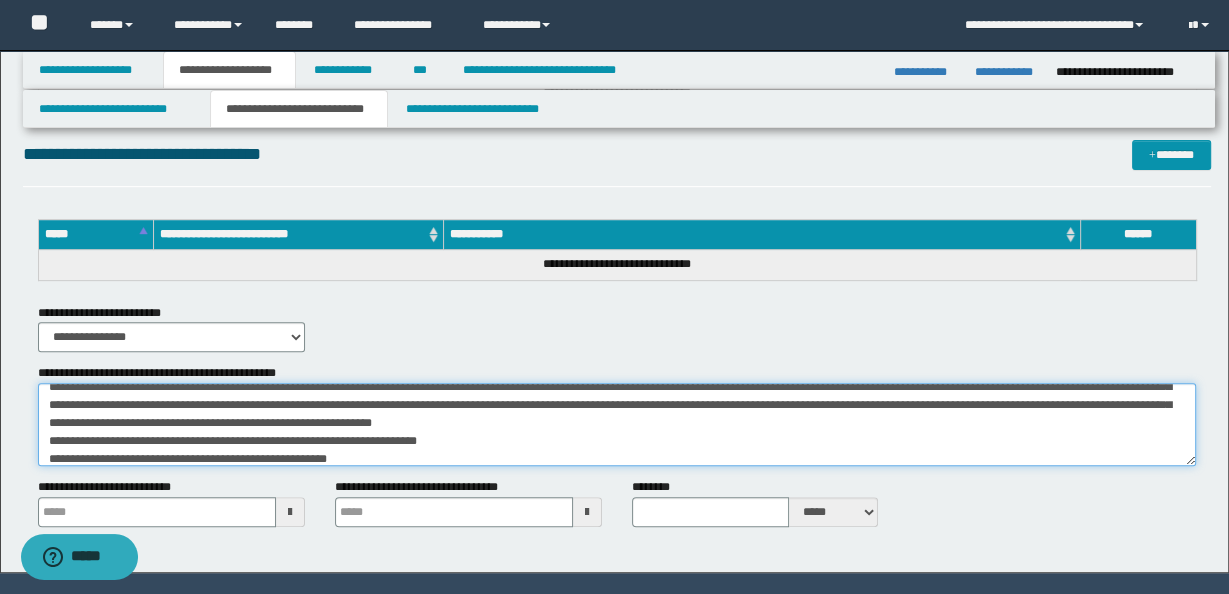 click on "**********" at bounding box center [617, 424] 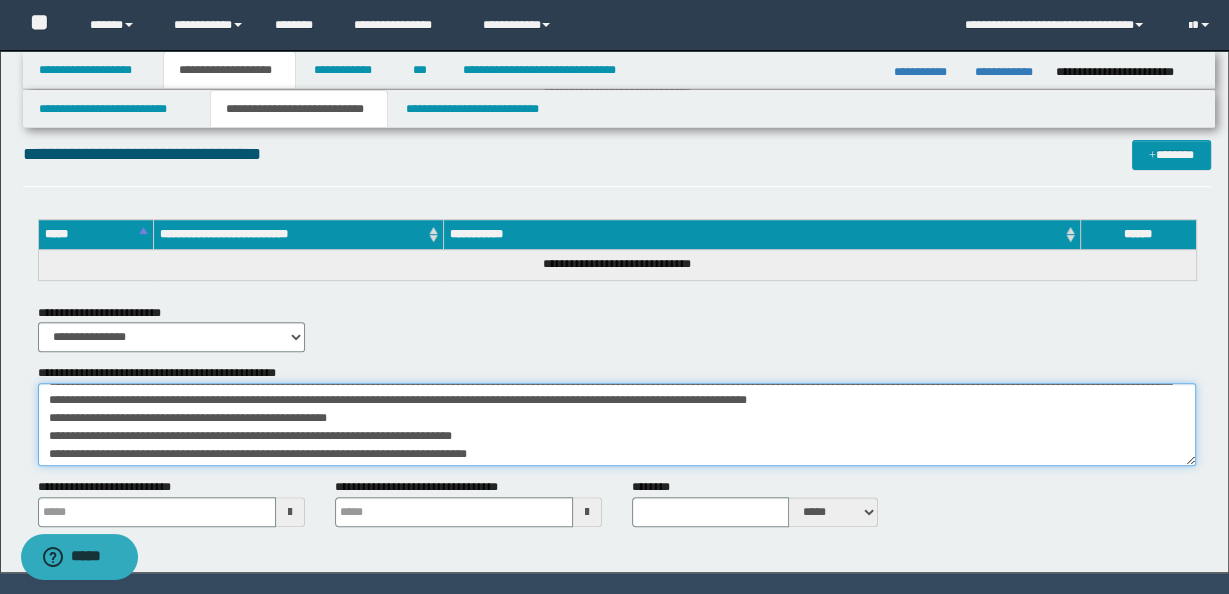 scroll, scrollTop: 90, scrollLeft: 0, axis: vertical 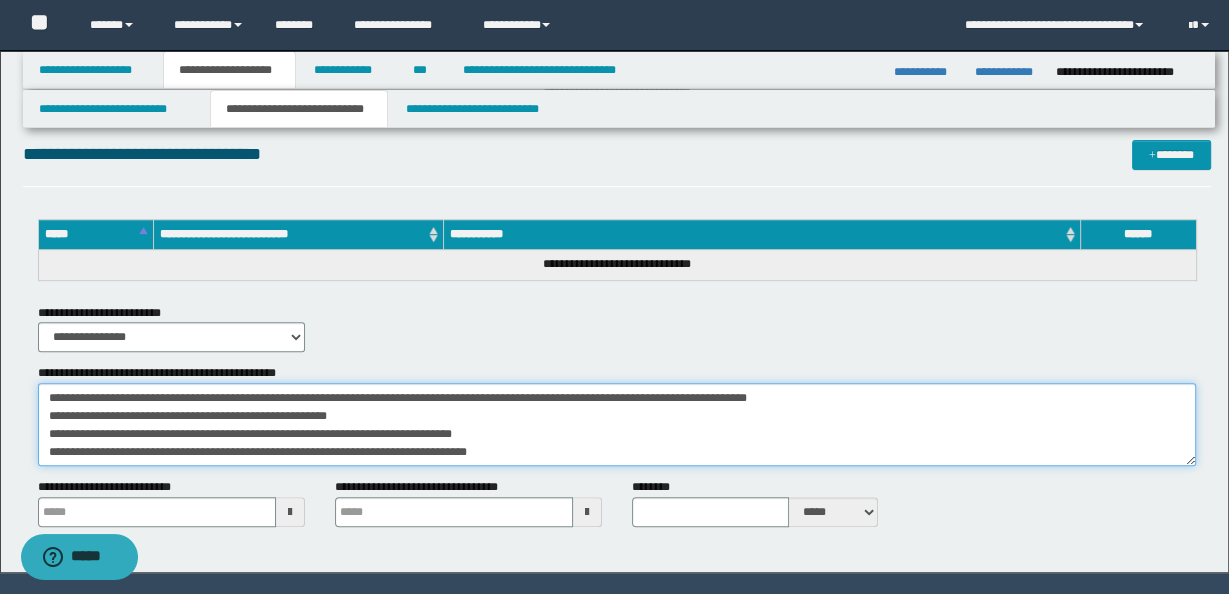 click on "**********" at bounding box center (617, 424) 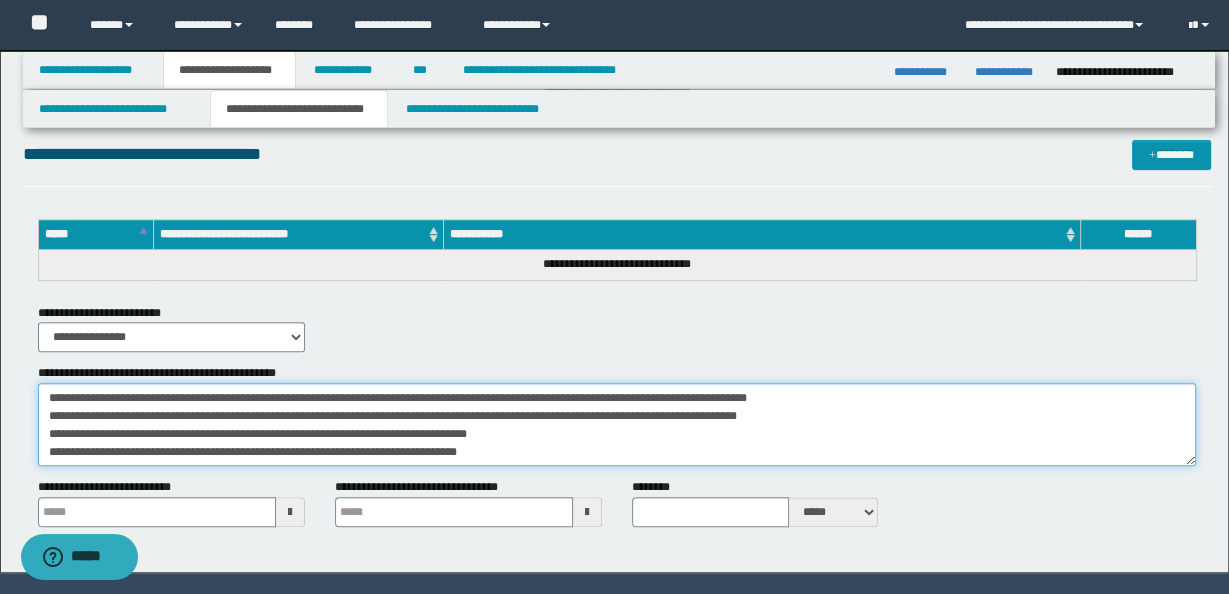 click on "**********" at bounding box center [617, 424] 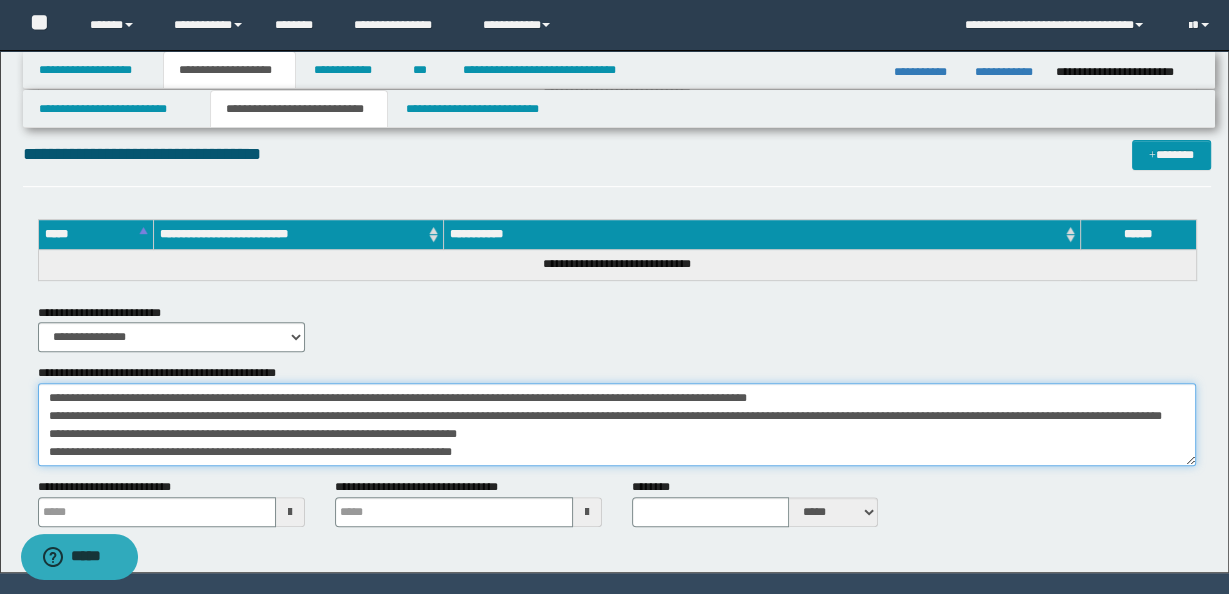 click on "**********" at bounding box center [617, 424] 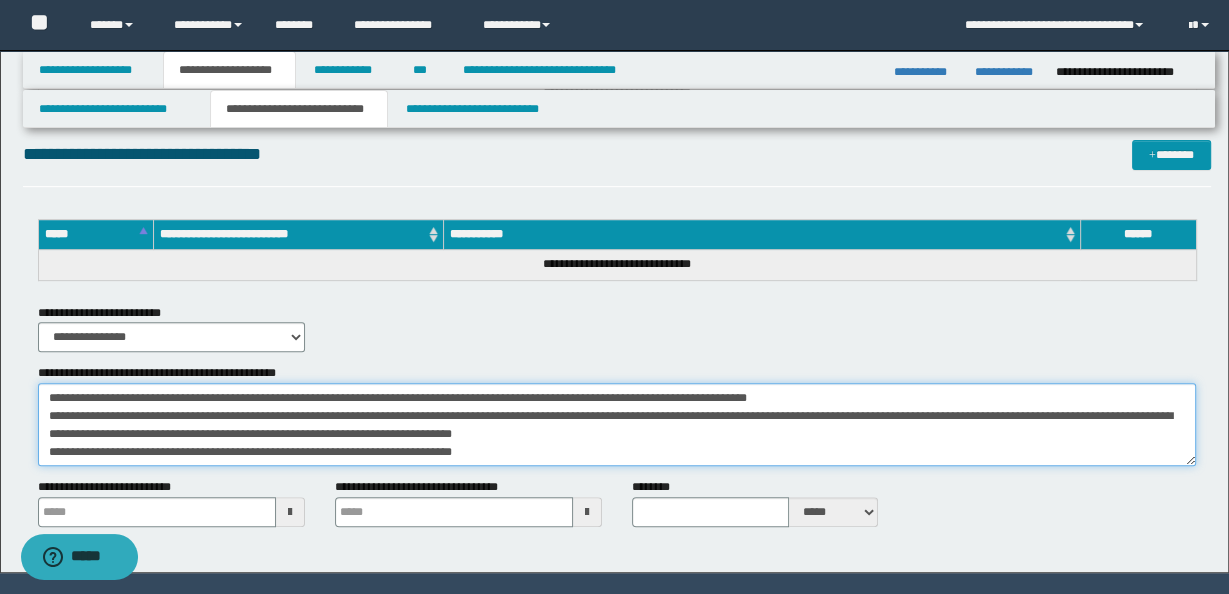 click on "**********" at bounding box center (617, 424) 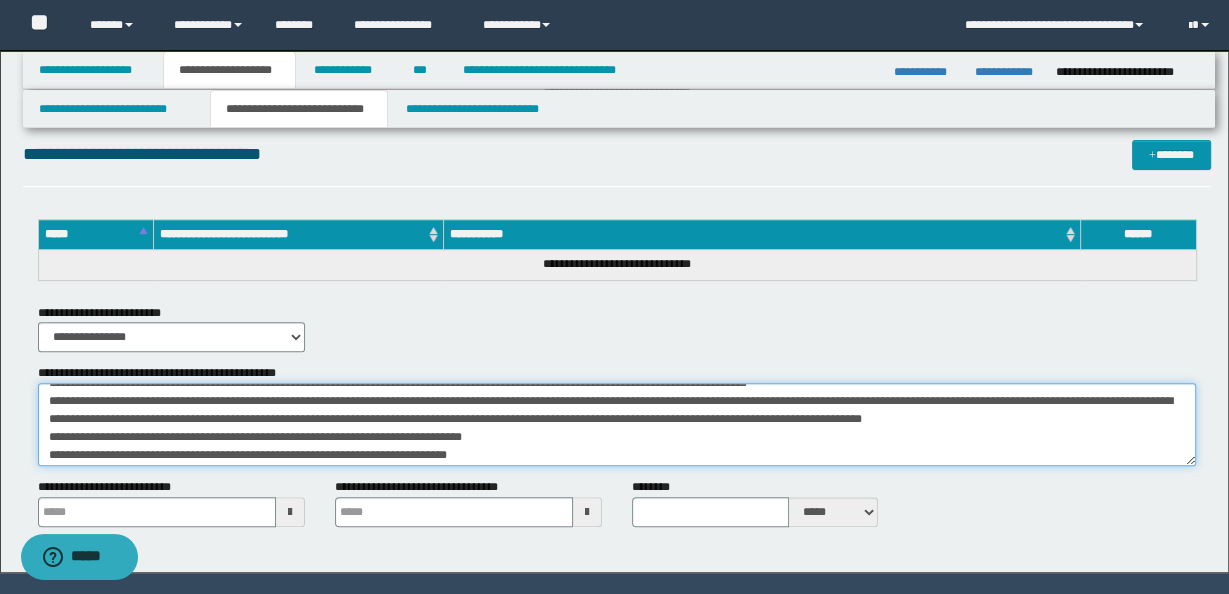 scroll, scrollTop: 115, scrollLeft: 0, axis: vertical 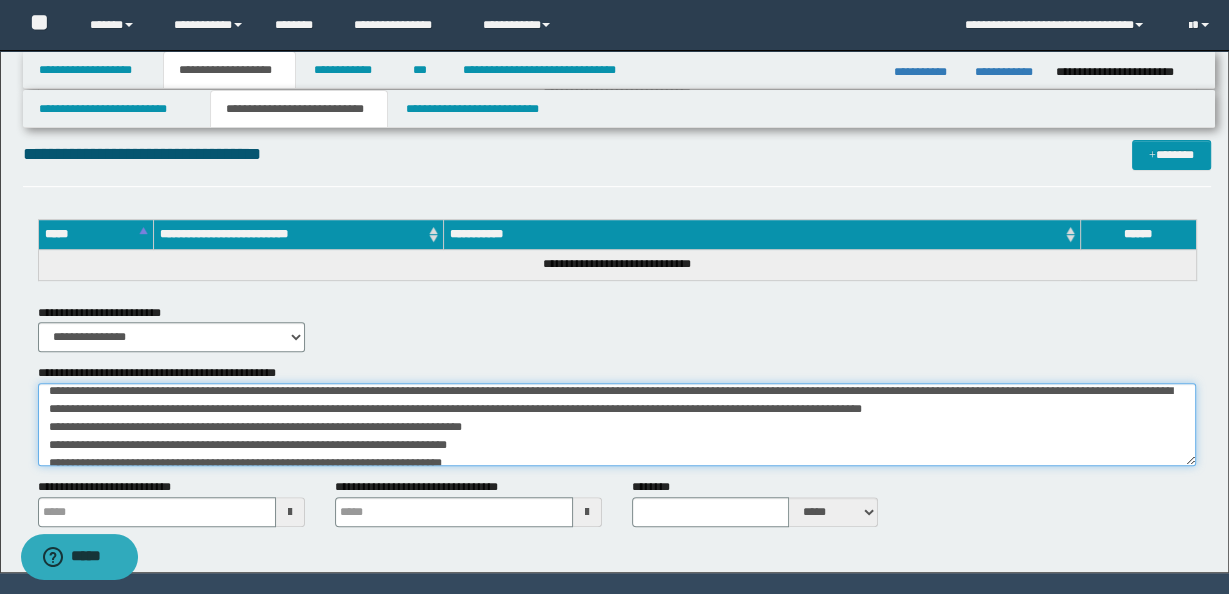 click on "**********" at bounding box center [617, 424] 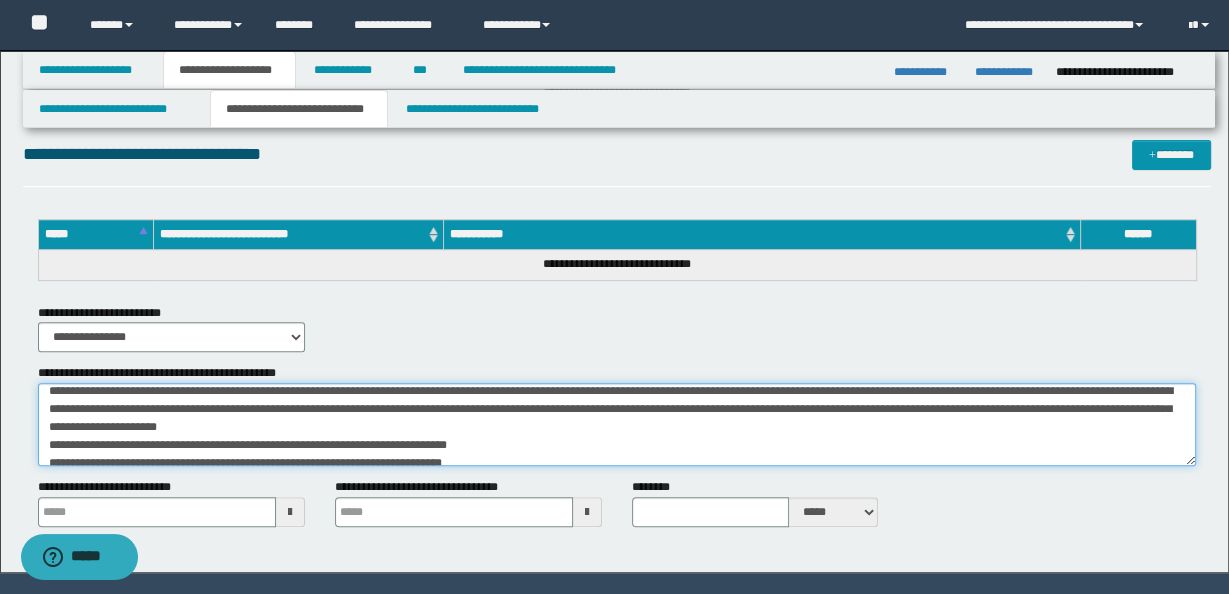 click on "**********" at bounding box center [617, 424] 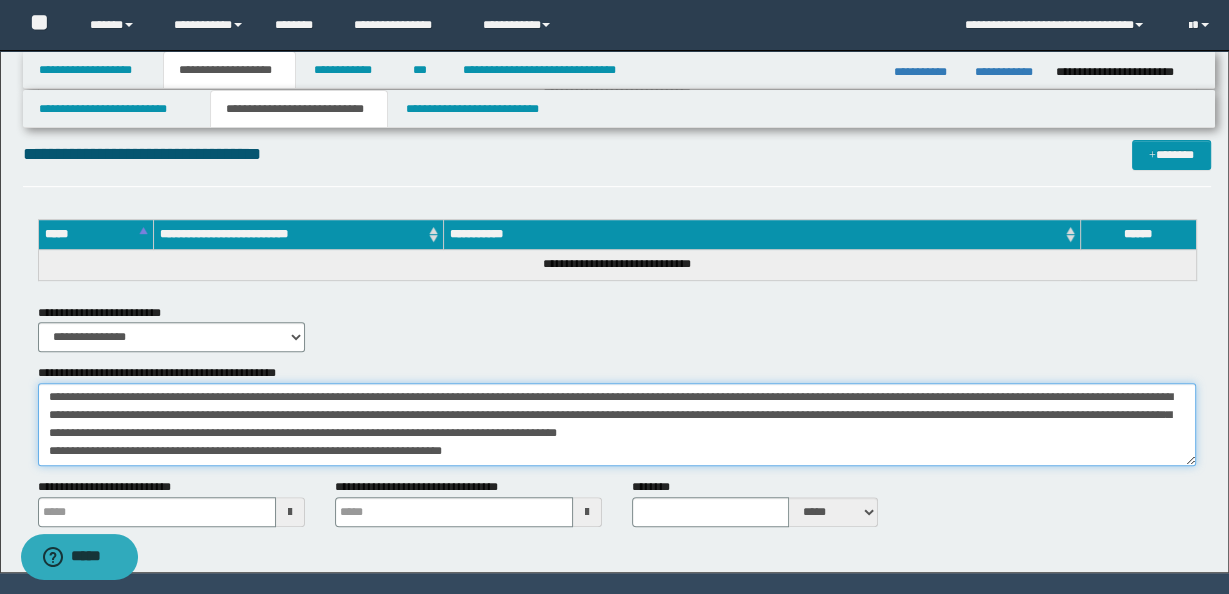 scroll, scrollTop: 108, scrollLeft: 0, axis: vertical 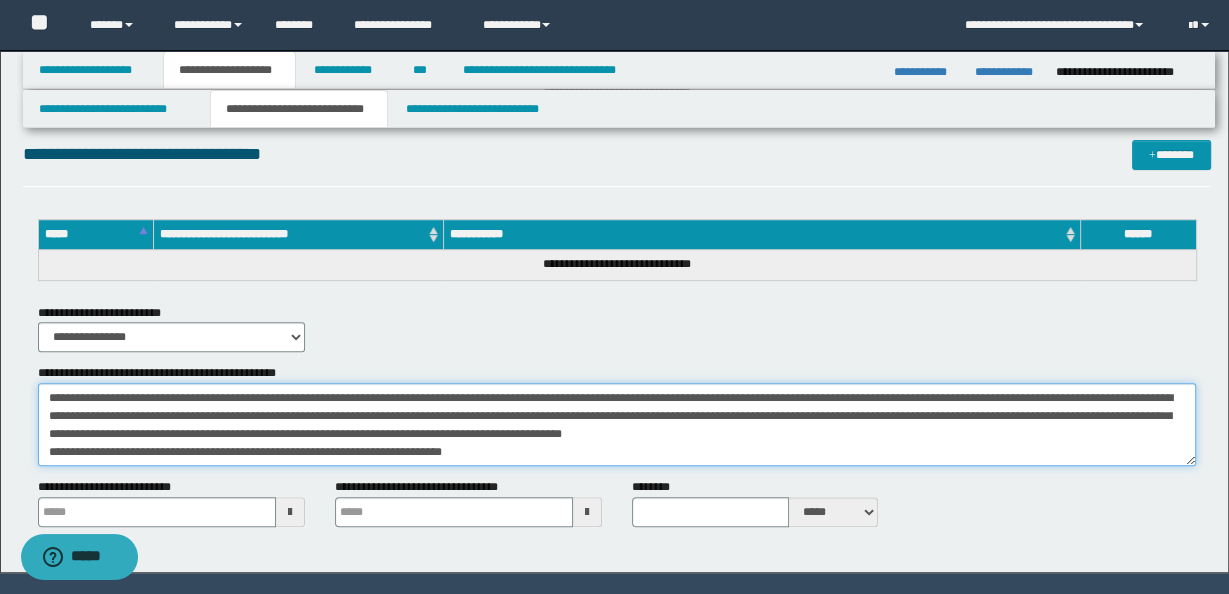 click on "**********" at bounding box center [617, 424] 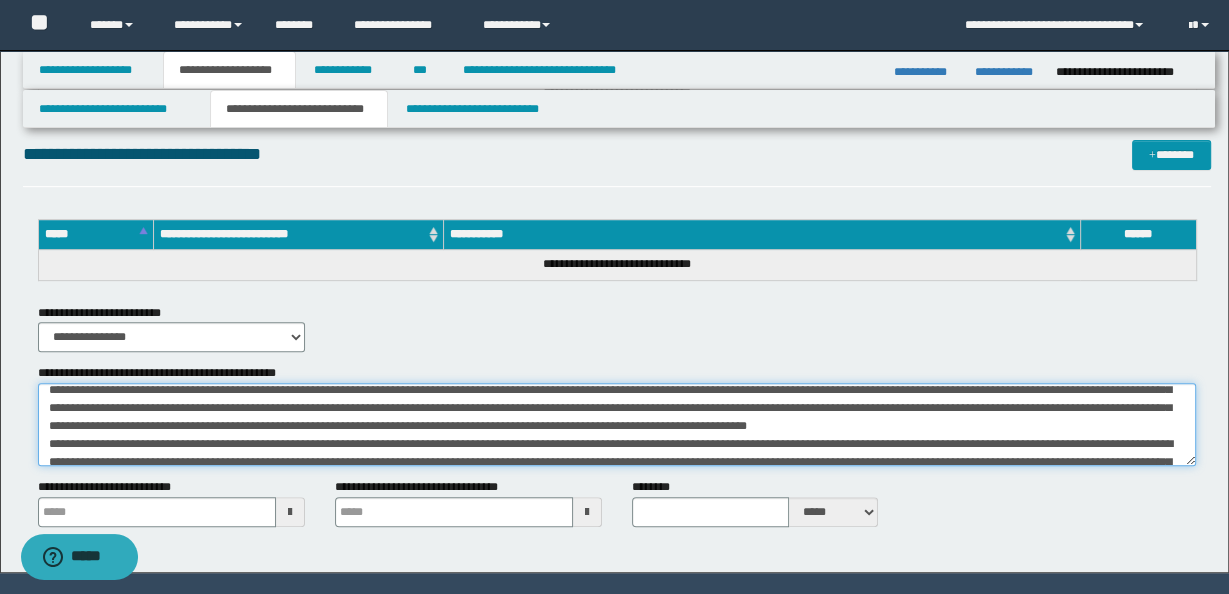 scroll, scrollTop: 0, scrollLeft: 0, axis: both 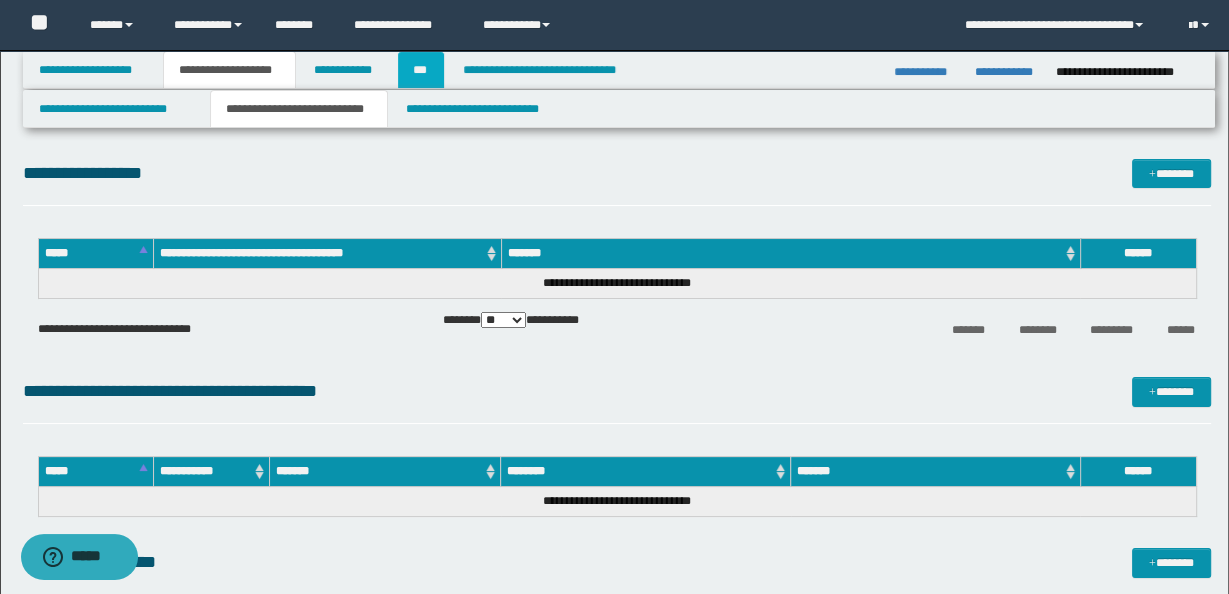 type on "**********" 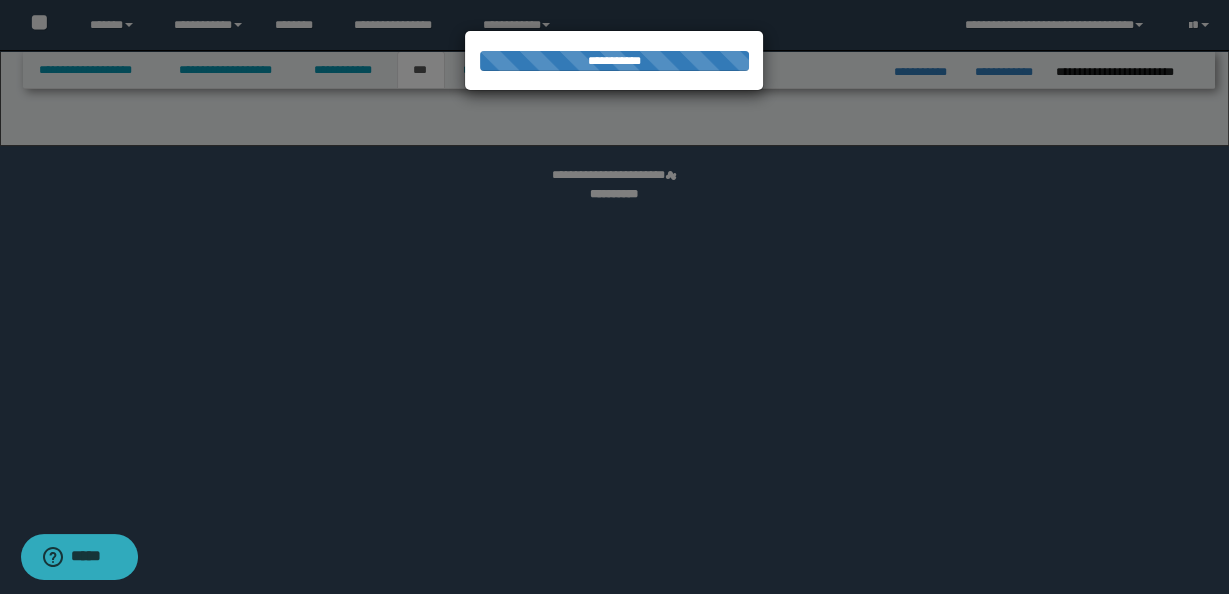 select on "***" 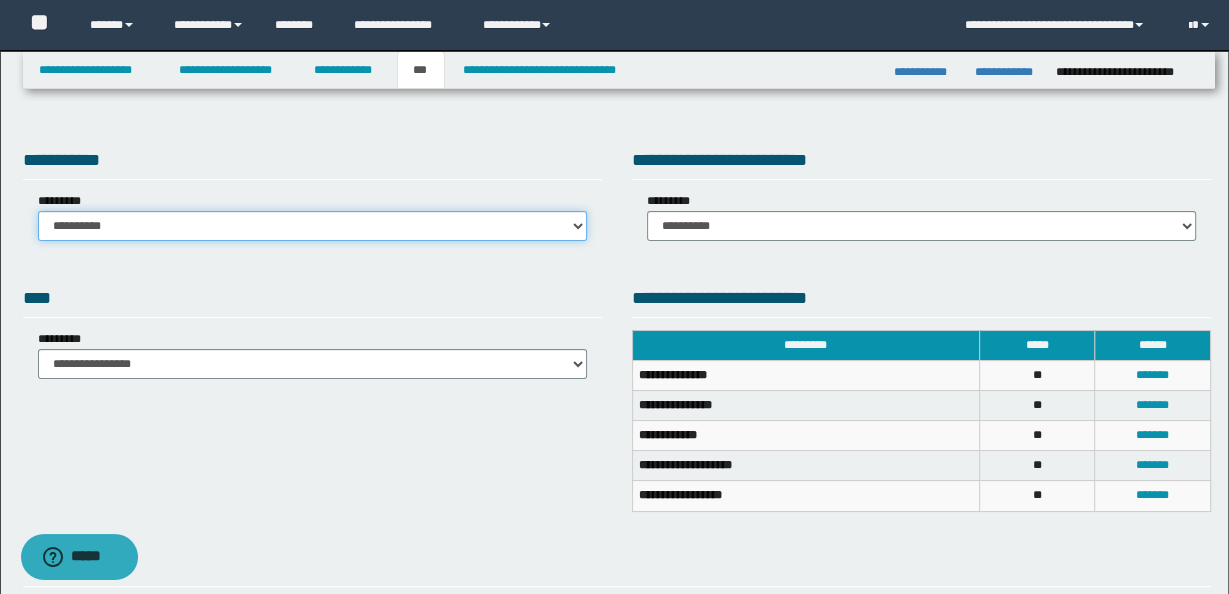 click on "**********" at bounding box center [312, 226] 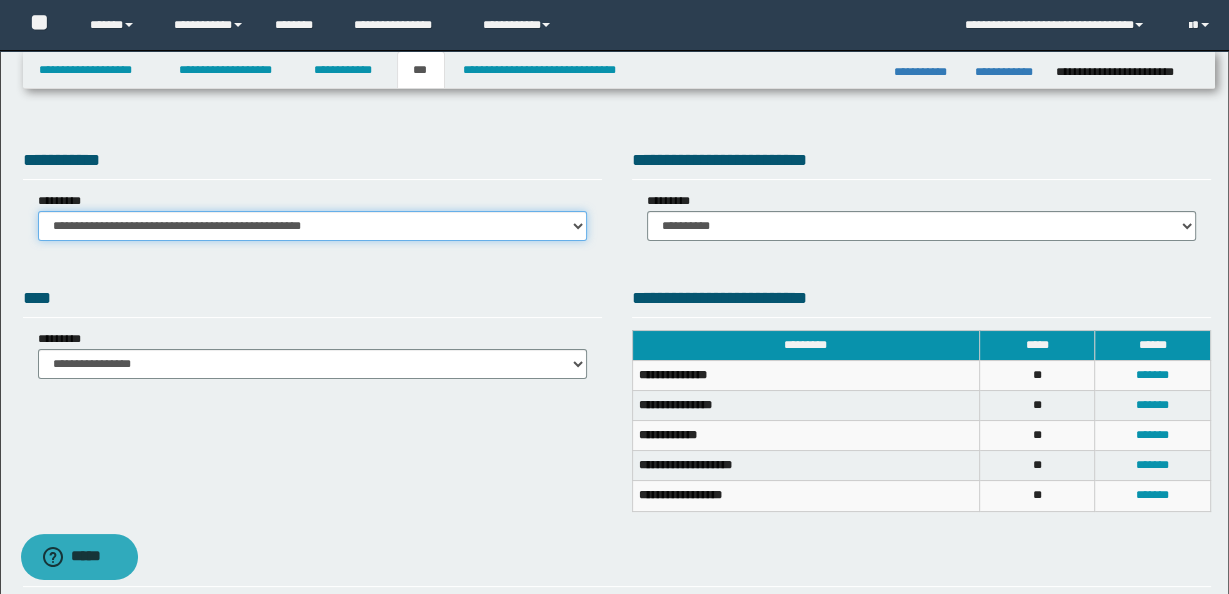 click on "**********" at bounding box center (312, 226) 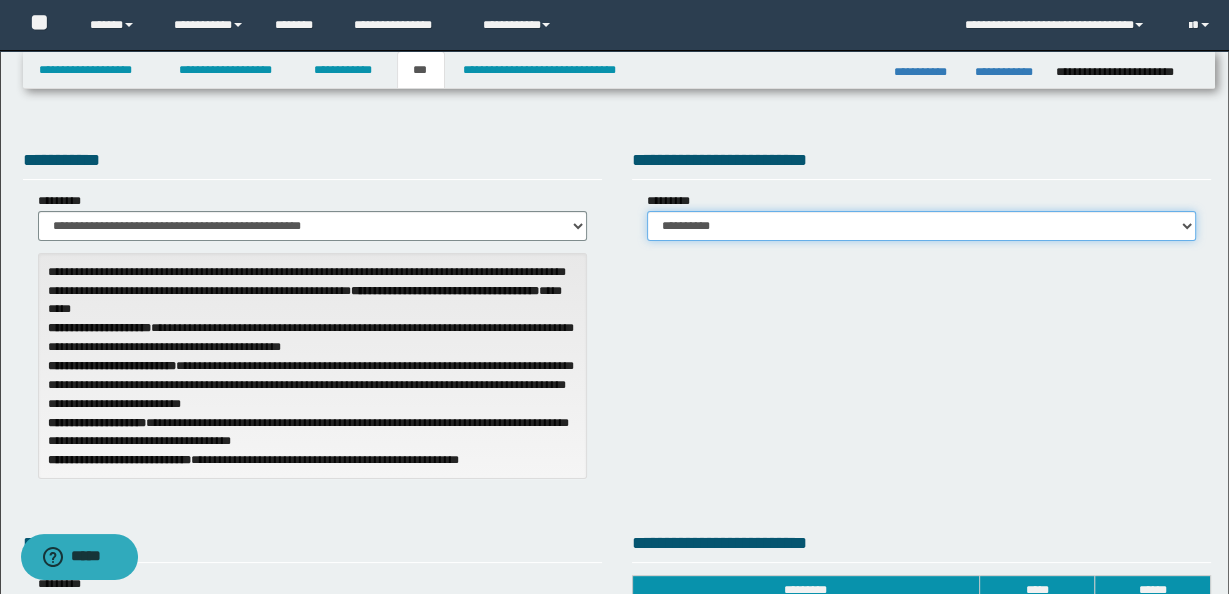 click on "**********" at bounding box center [921, 226] 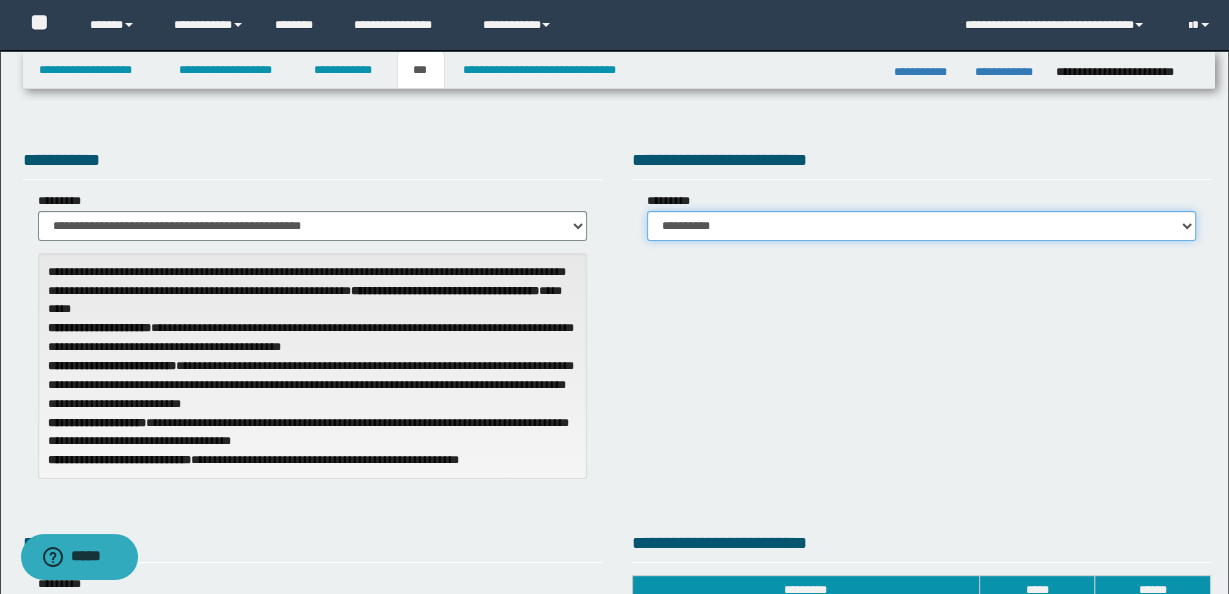 select on "*" 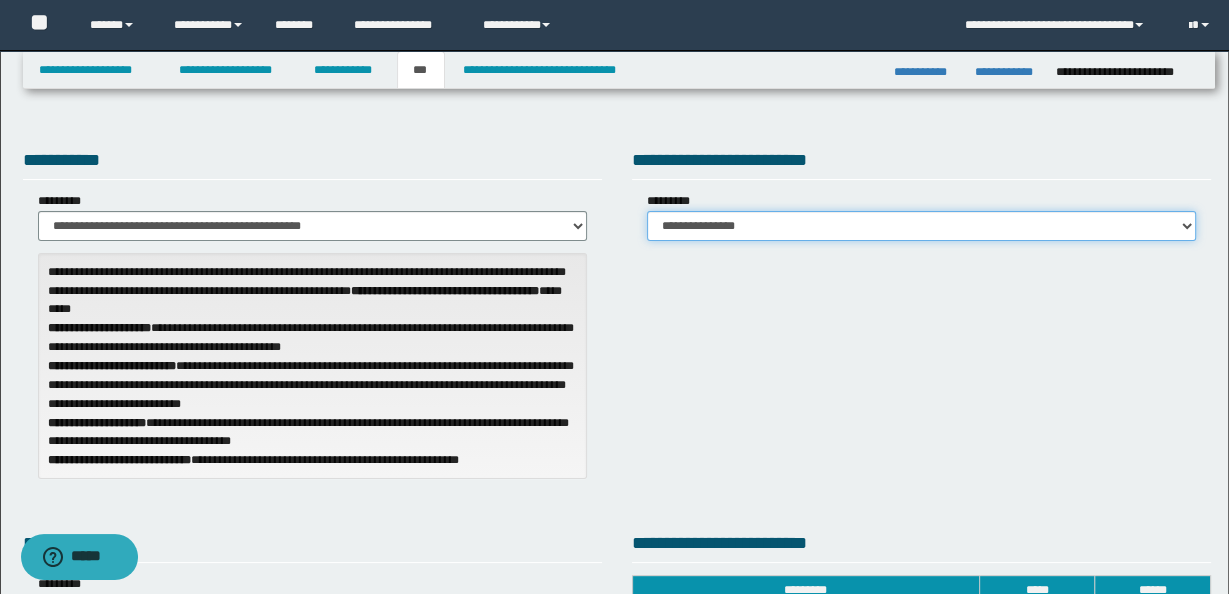 click on "**********" at bounding box center [921, 226] 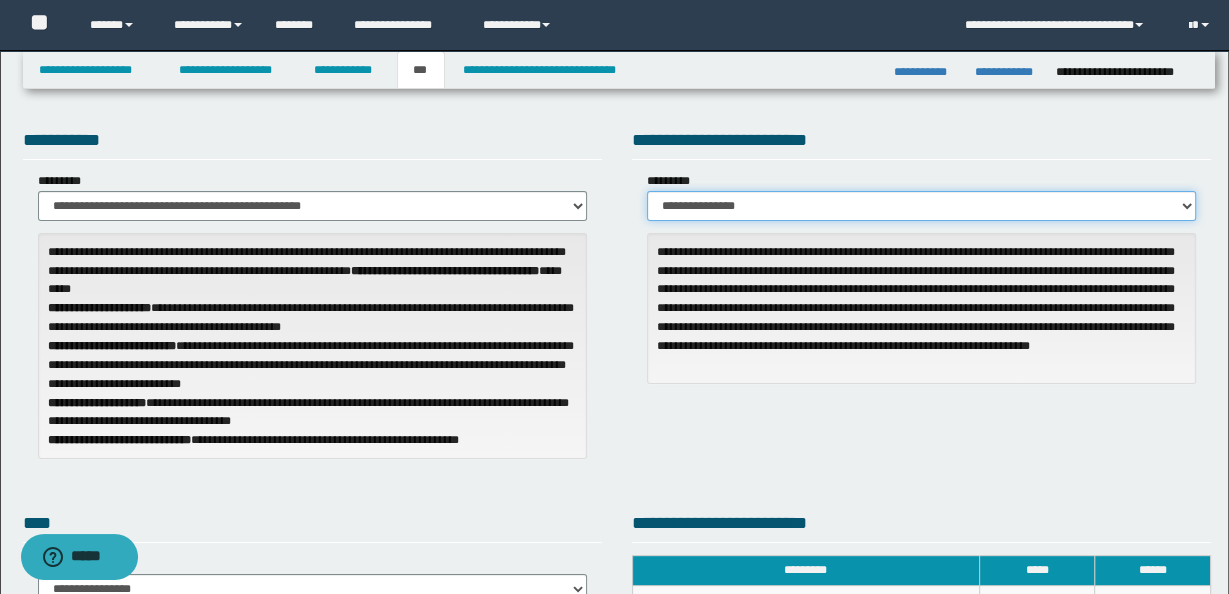 scroll, scrollTop: 0, scrollLeft: 0, axis: both 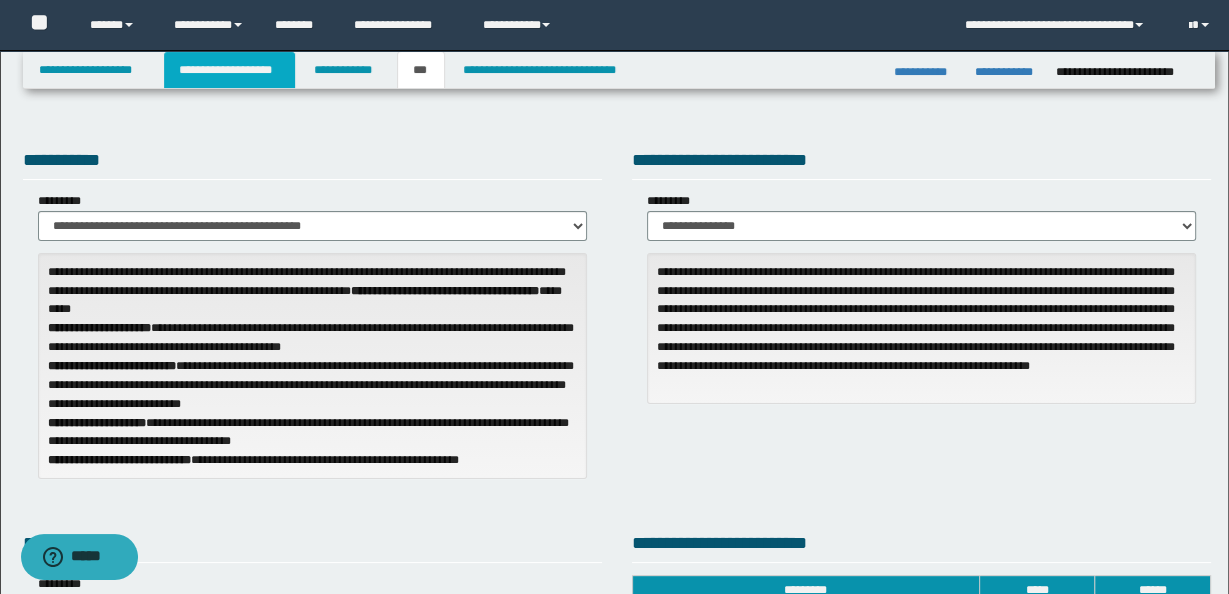 click on "**********" at bounding box center [229, 70] 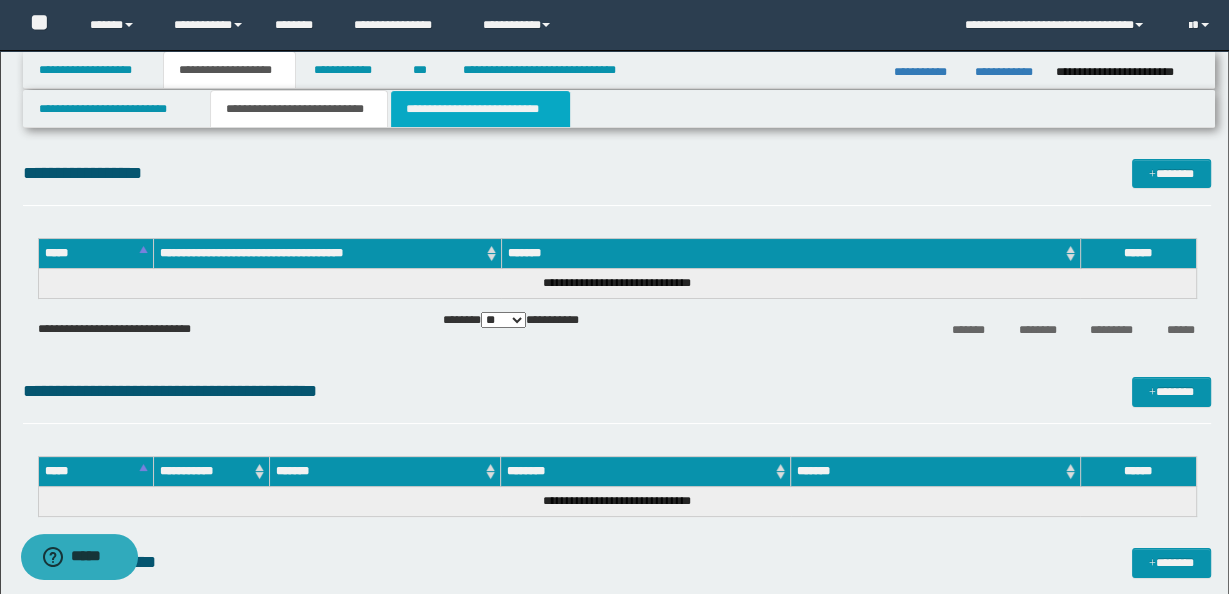 click on "**********" at bounding box center [480, 109] 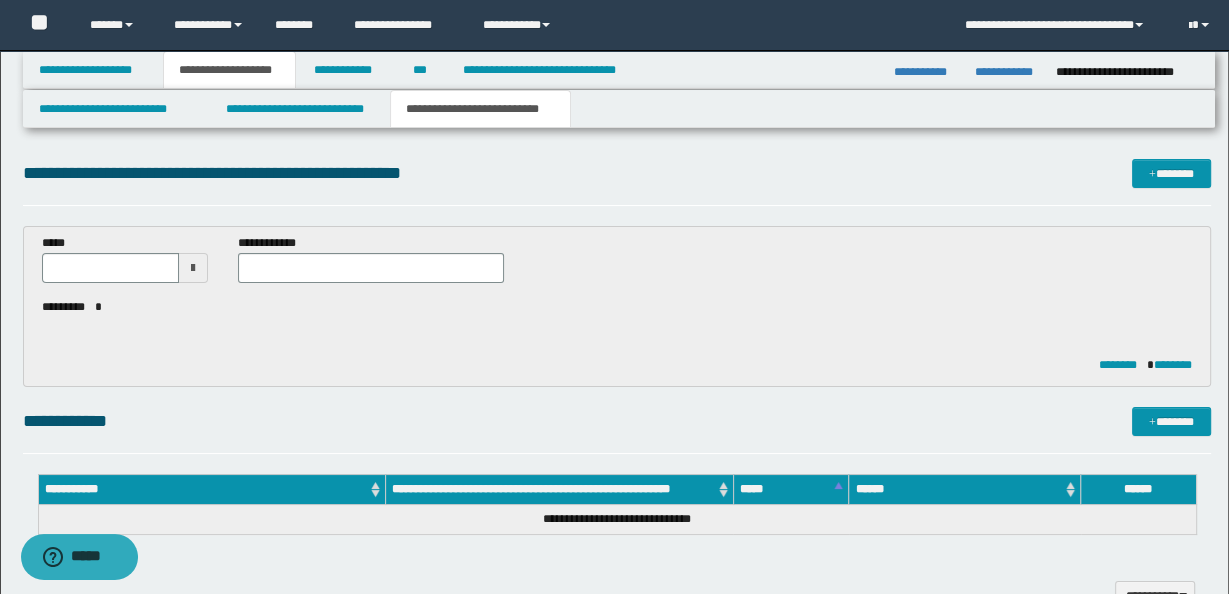 type 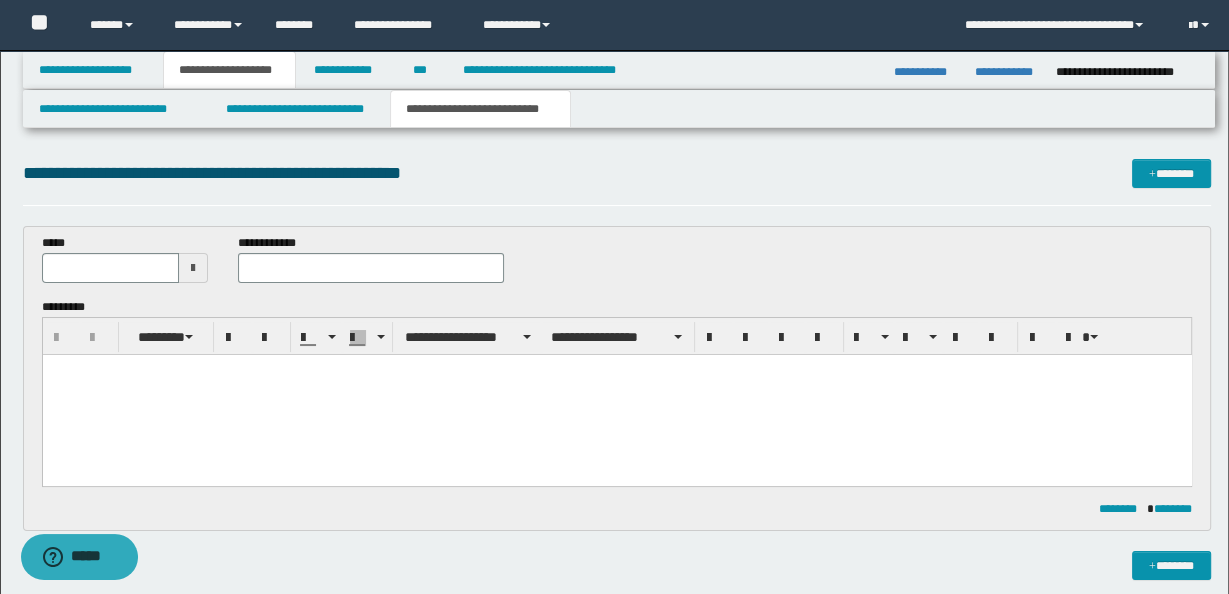 scroll, scrollTop: 0, scrollLeft: 0, axis: both 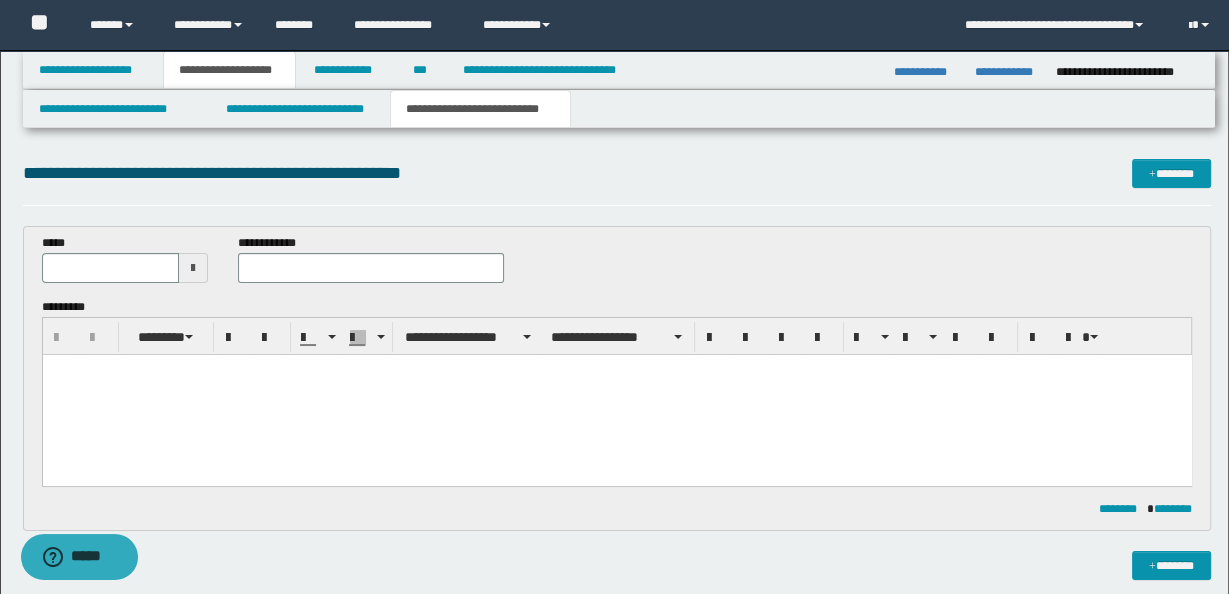 click at bounding box center (616, 369) 